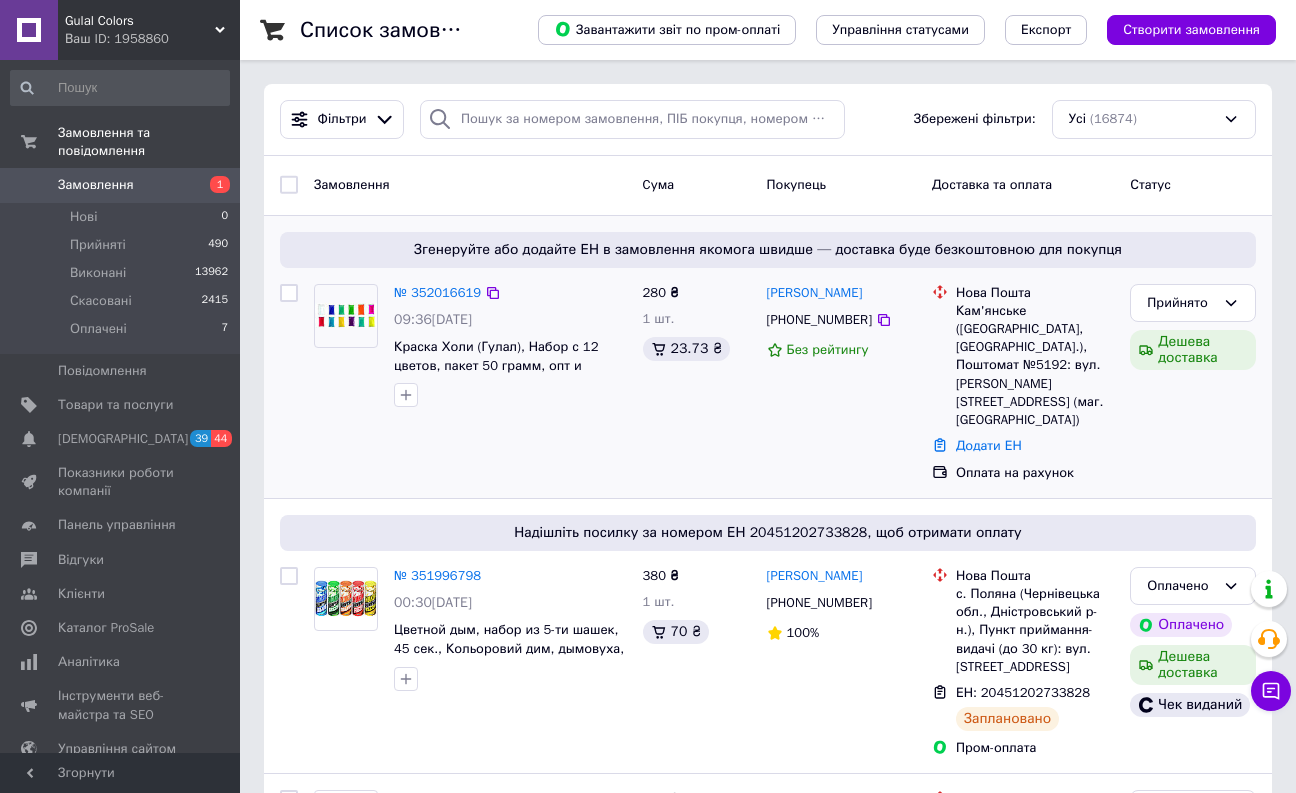 scroll, scrollTop: 0, scrollLeft: 0, axis: both 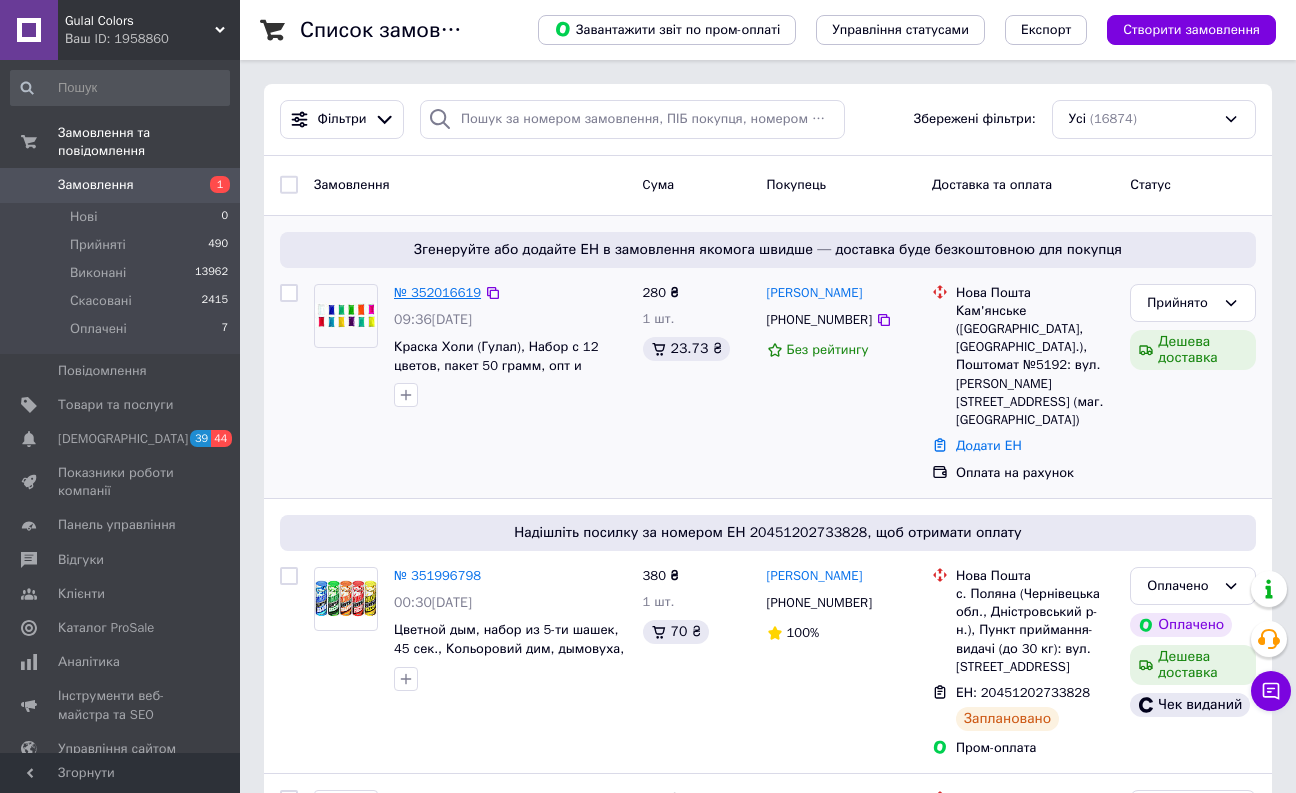 click on "№ 352016619" at bounding box center [437, 292] 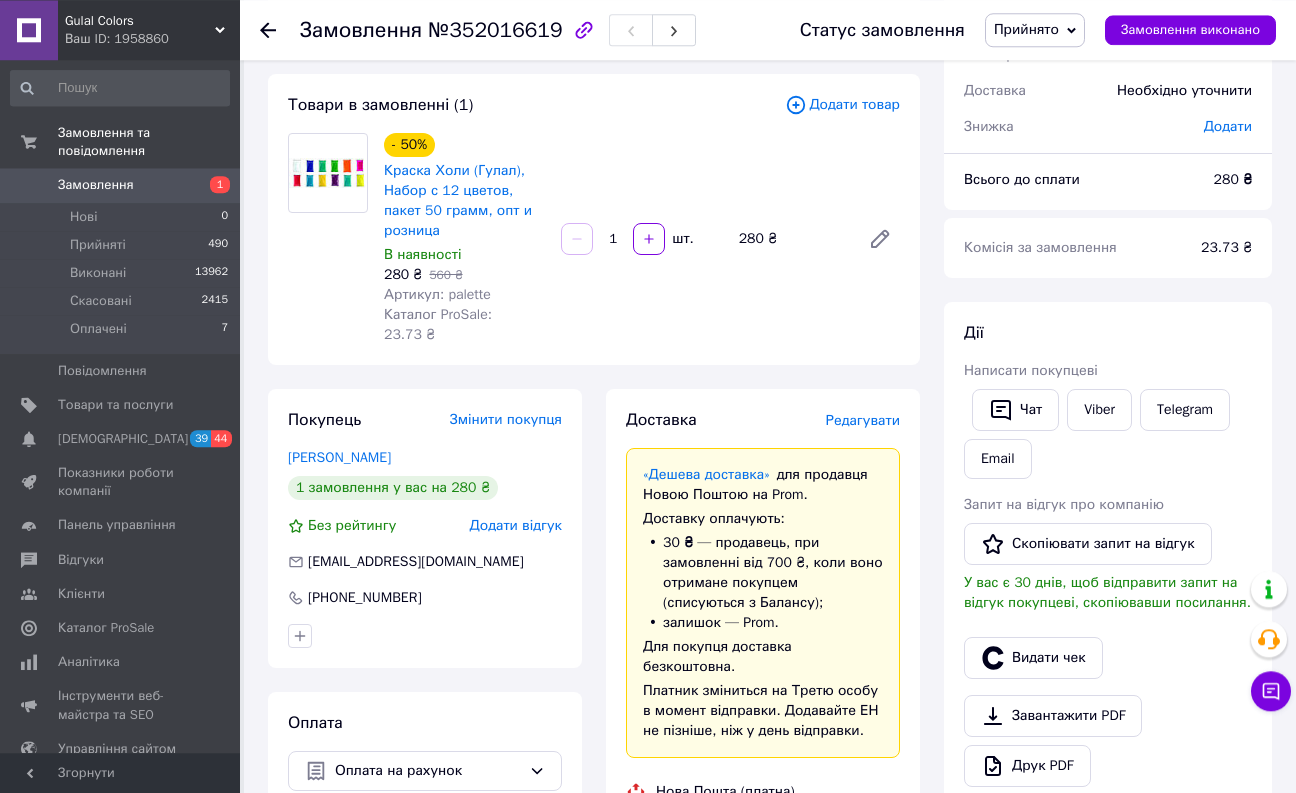 scroll, scrollTop: 306, scrollLeft: 0, axis: vertical 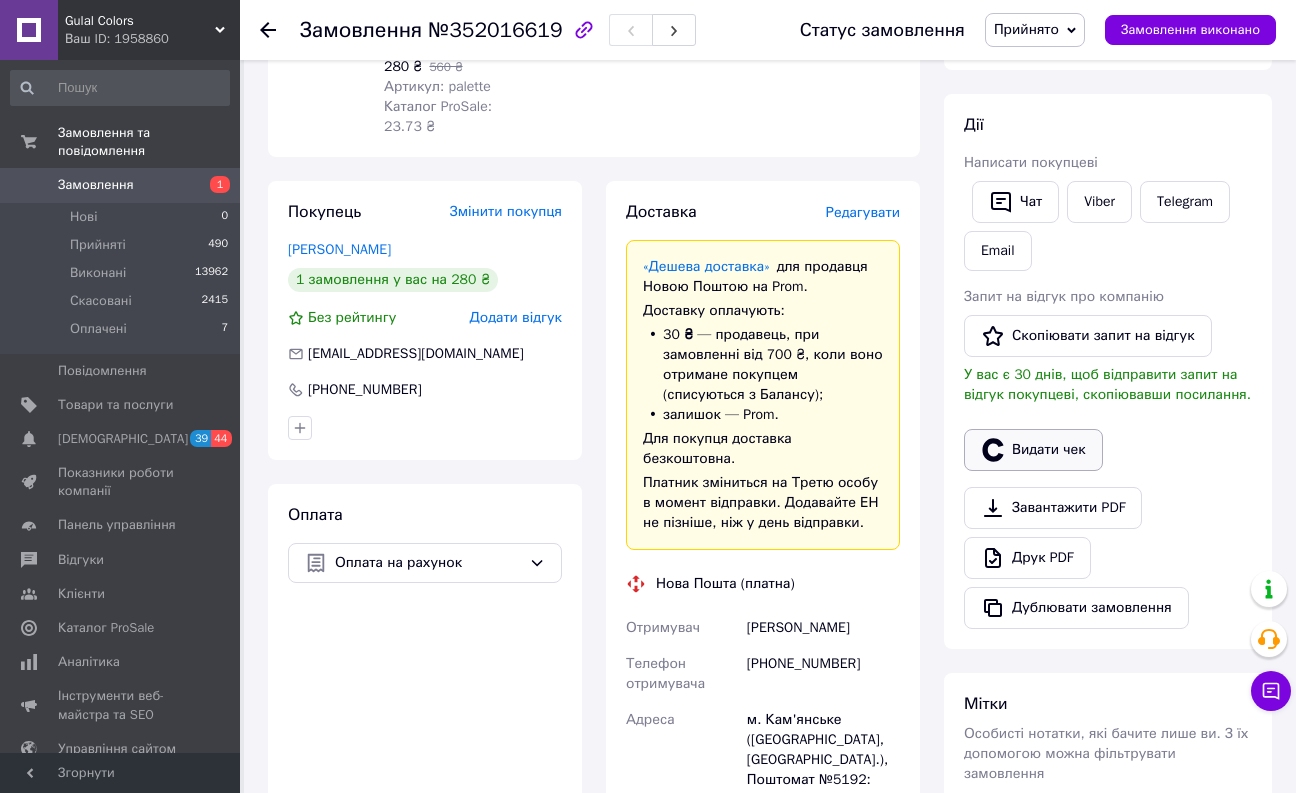 click on "Видати чек" at bounding box center (1033, 450) 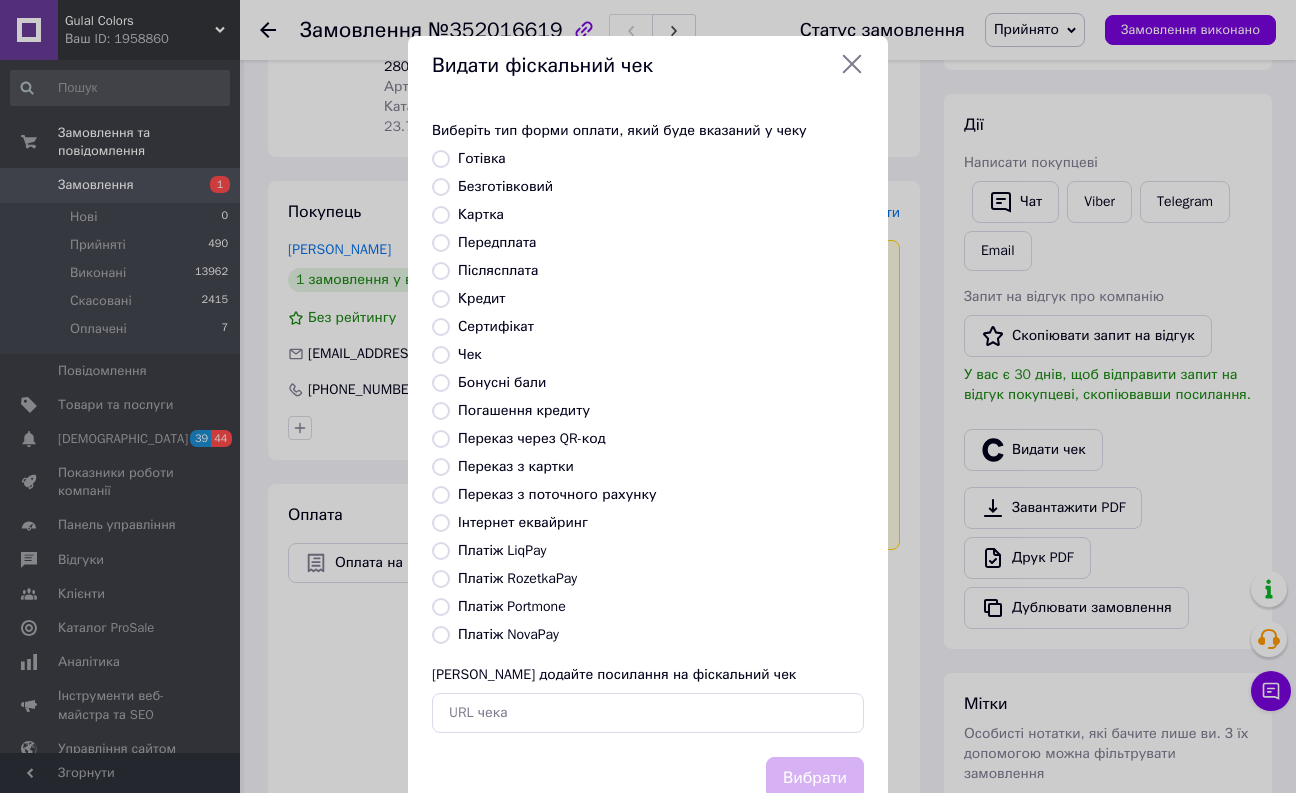 click on "Безготівковий" at bounding box center [505, 186] 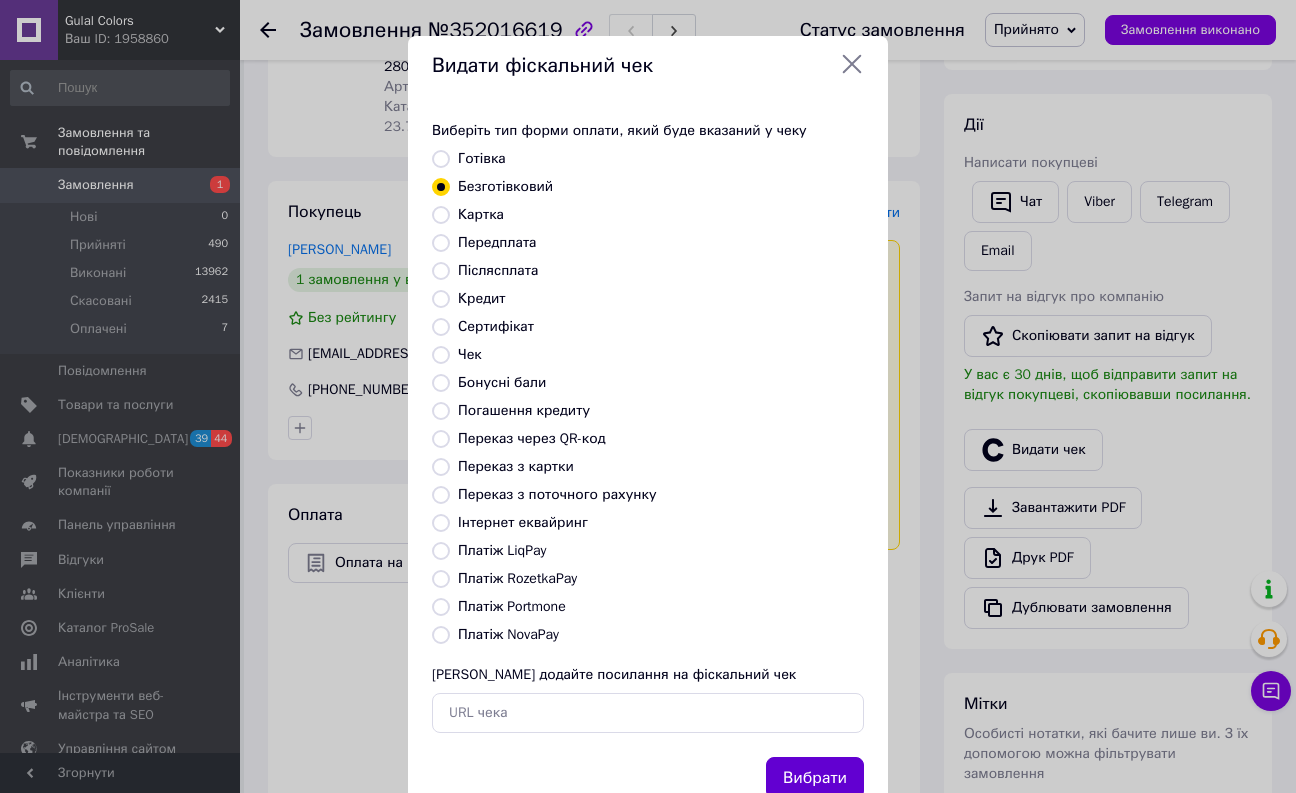 click on "Вибрати" at bounding box center (815, 778) 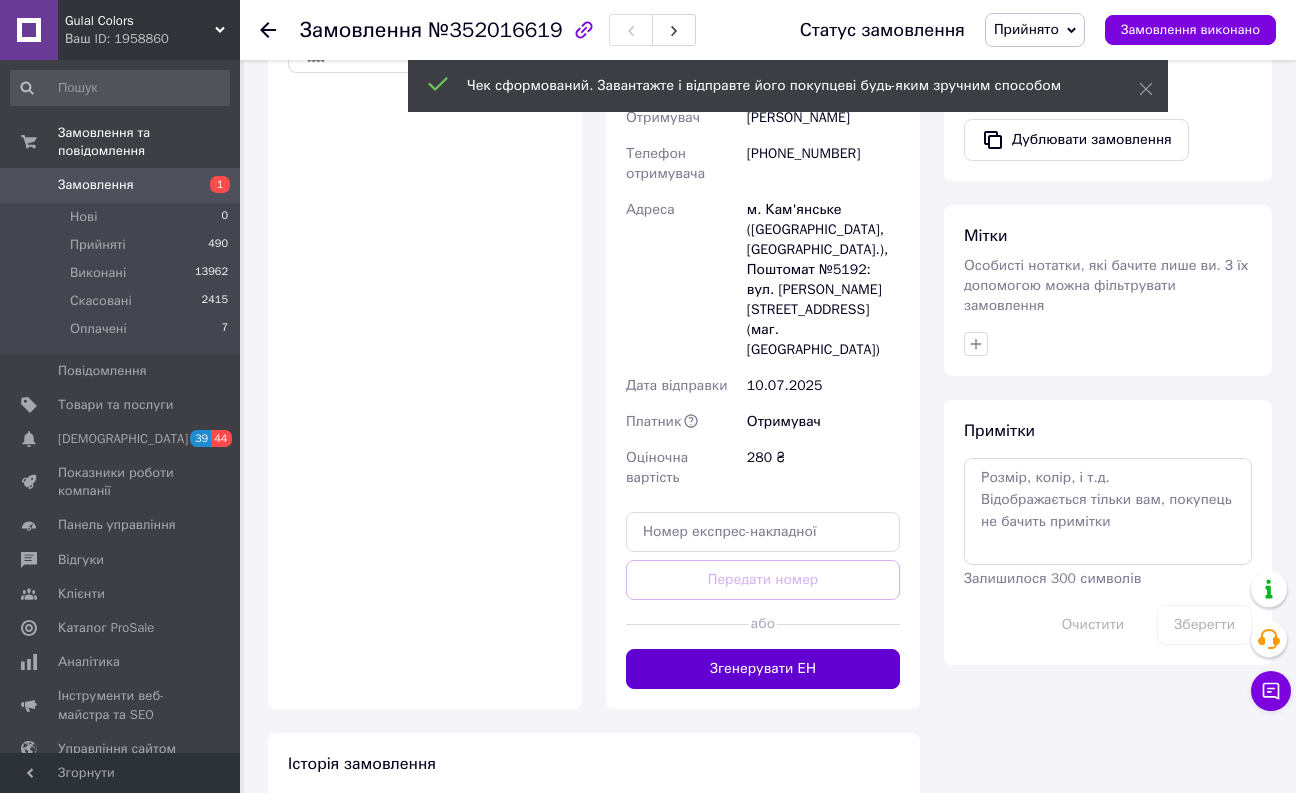 click on "Згенерувати ЕН" at bounding box center [763, 669] 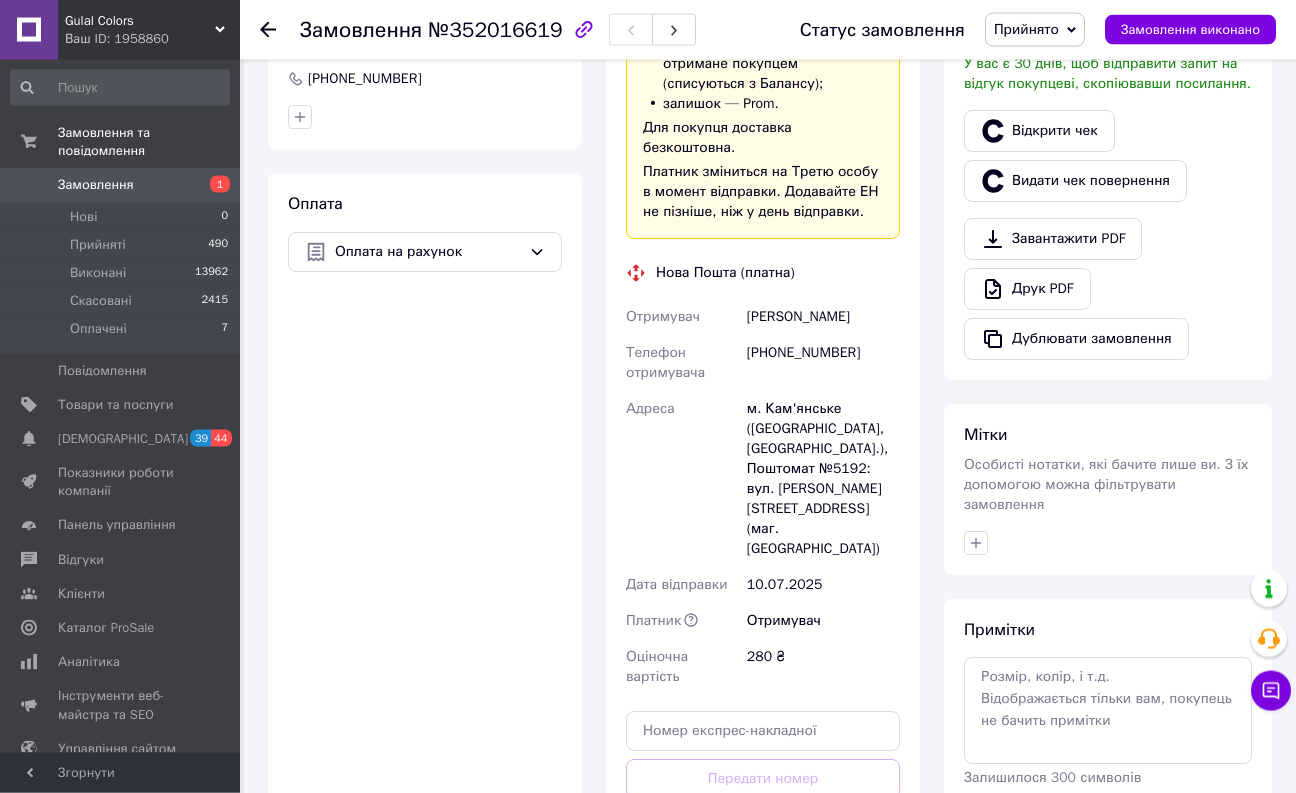 scroll, scrollTop: 408, scrollLeft: 0, axis: vertical 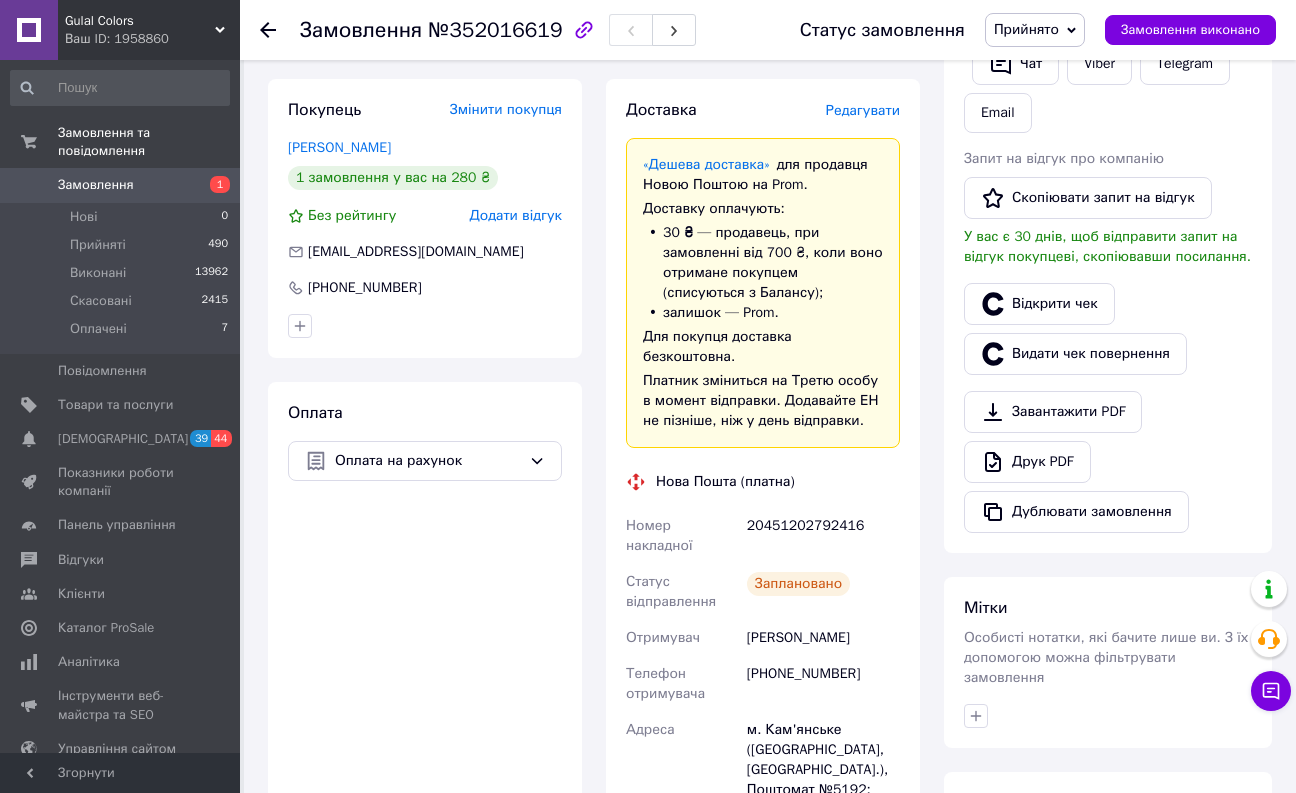 click on "20451202792416" at bounding box center (823, 536) 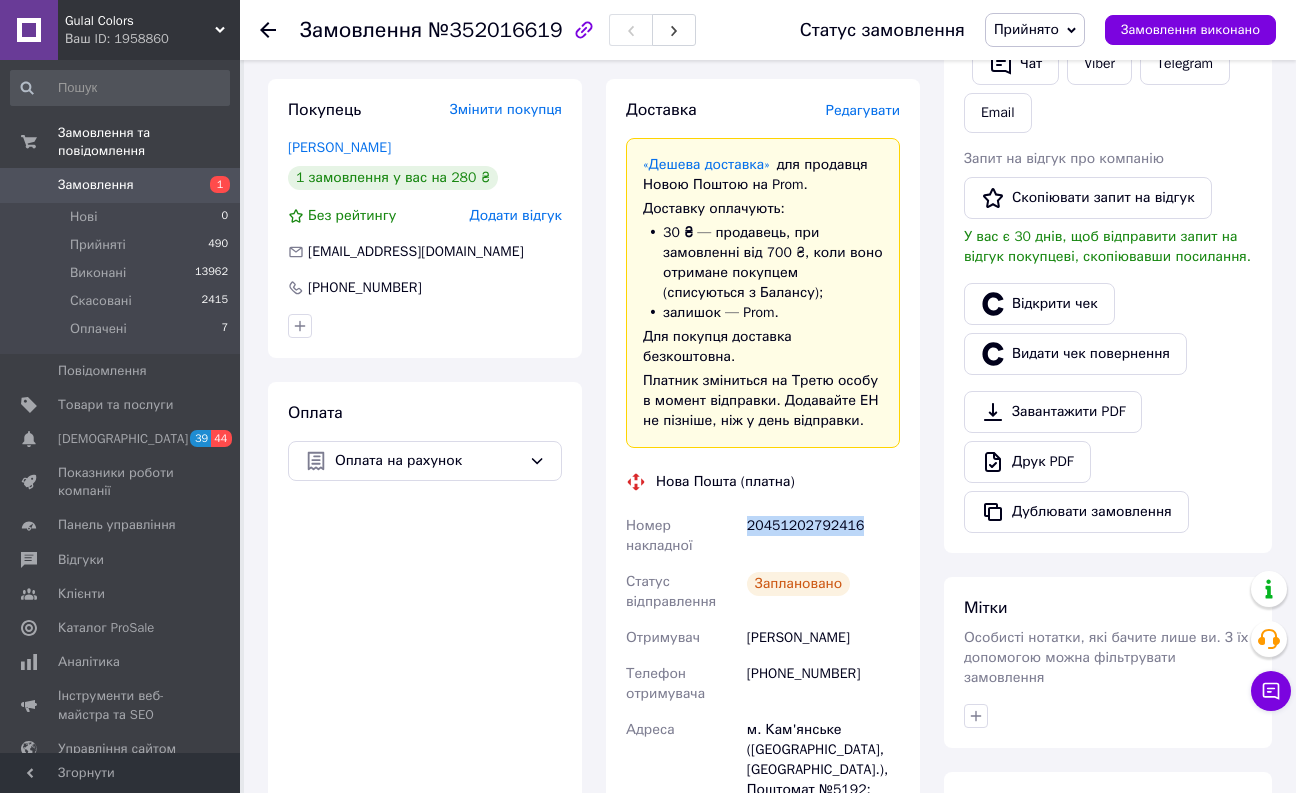 click on "20451202792416" at bounding box center (823, 536) 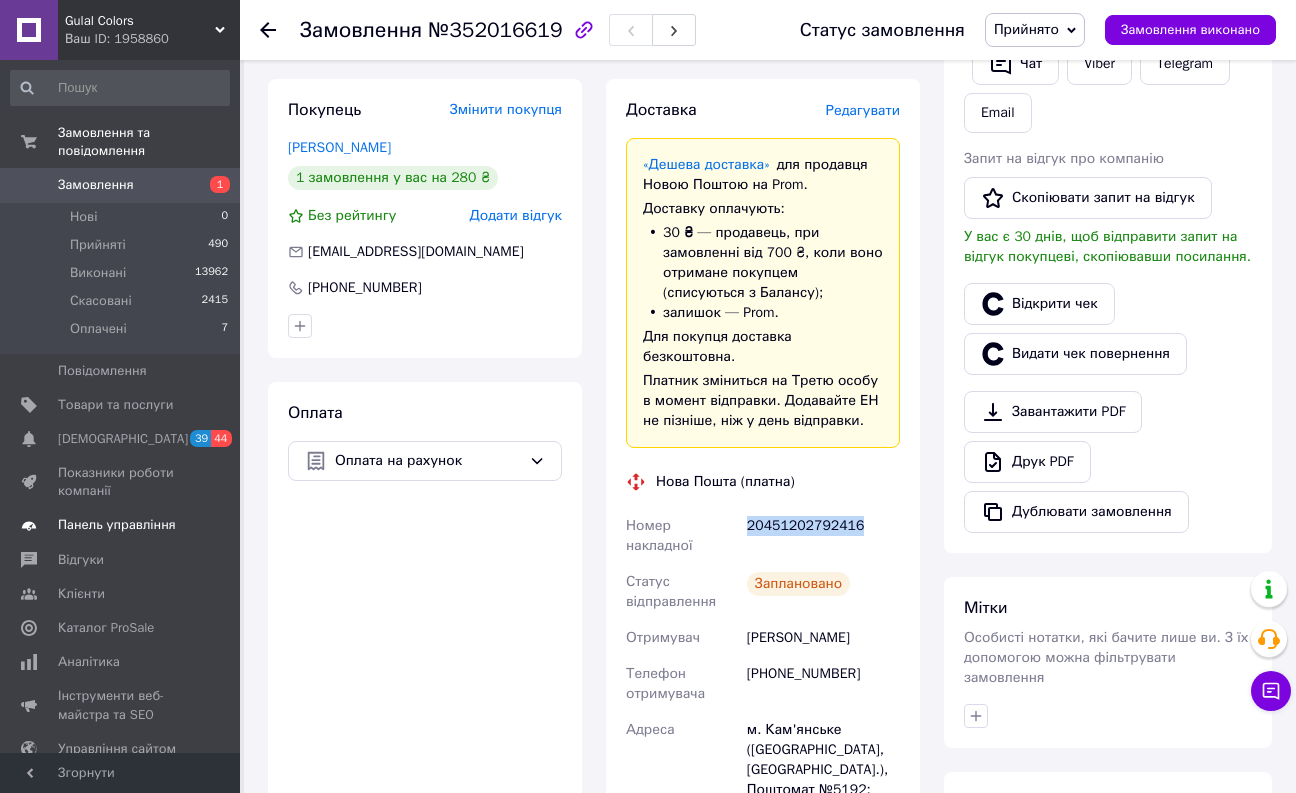 copy on "20451202792416" 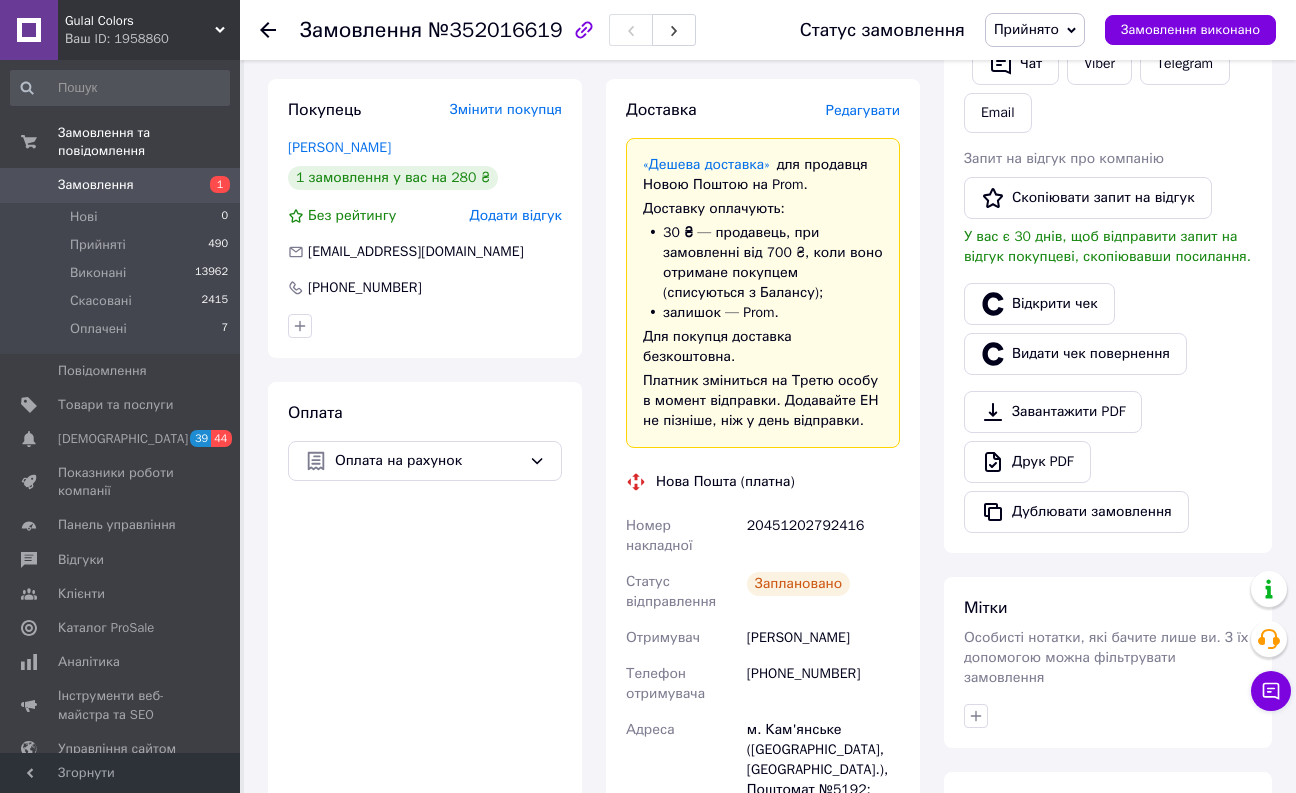 click at bounding box center [425, 326] 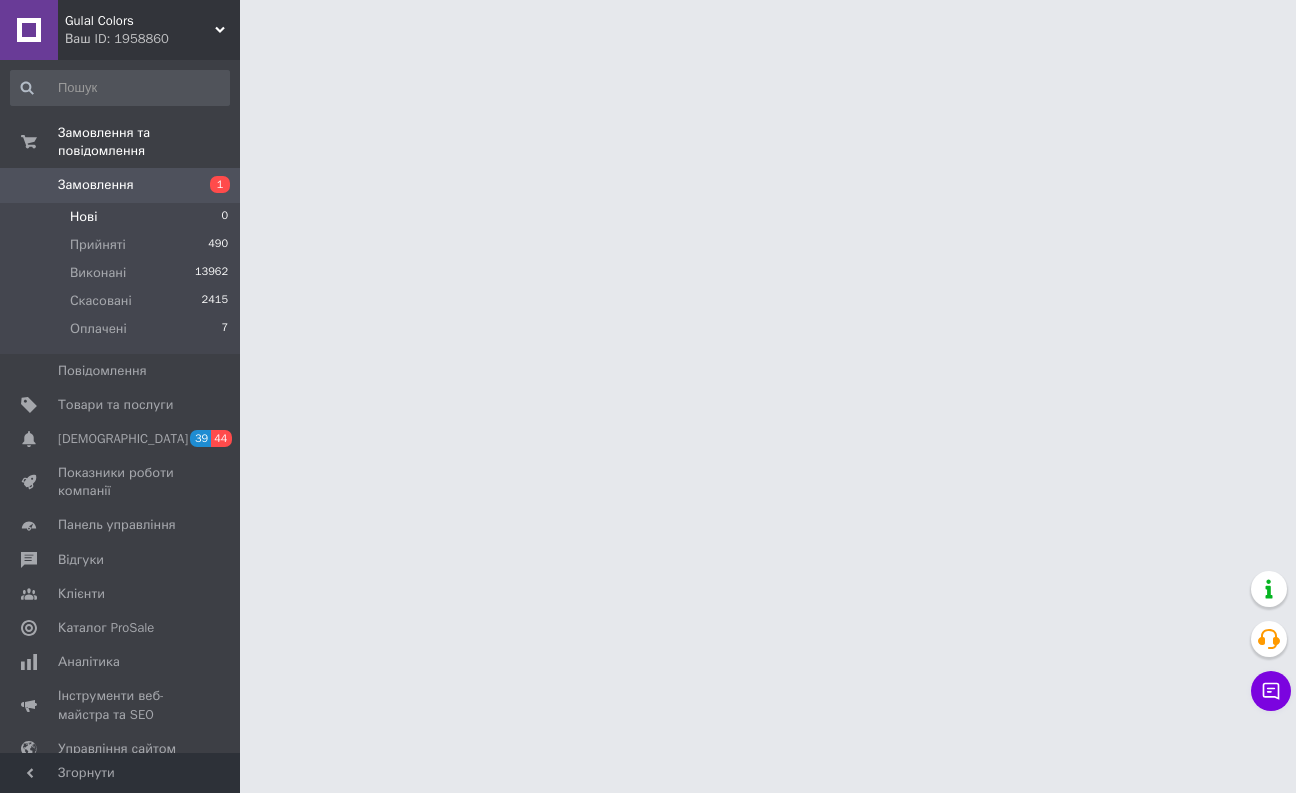 scroll, scrollTop: 0, scrollLeft: 0, axis: both 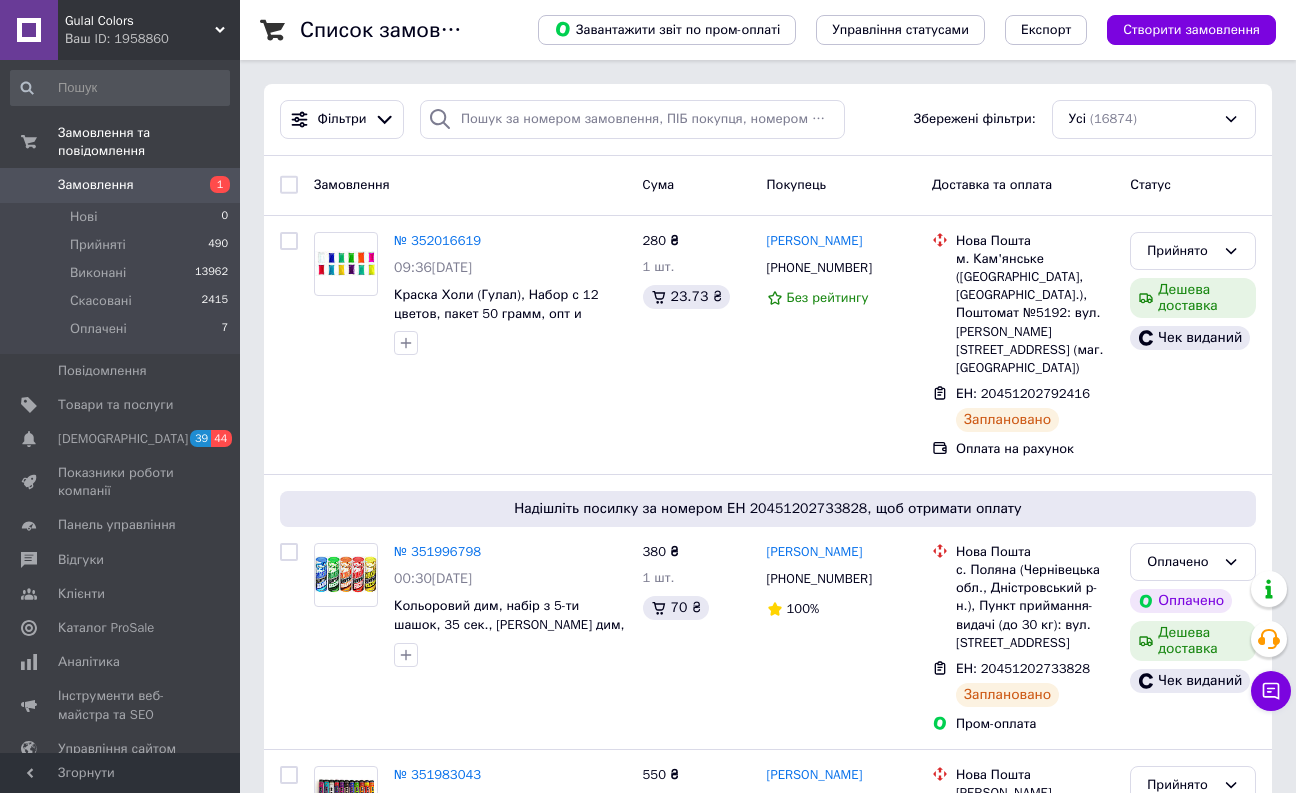 click on "Замовлення" at bounding box center [470, 185] 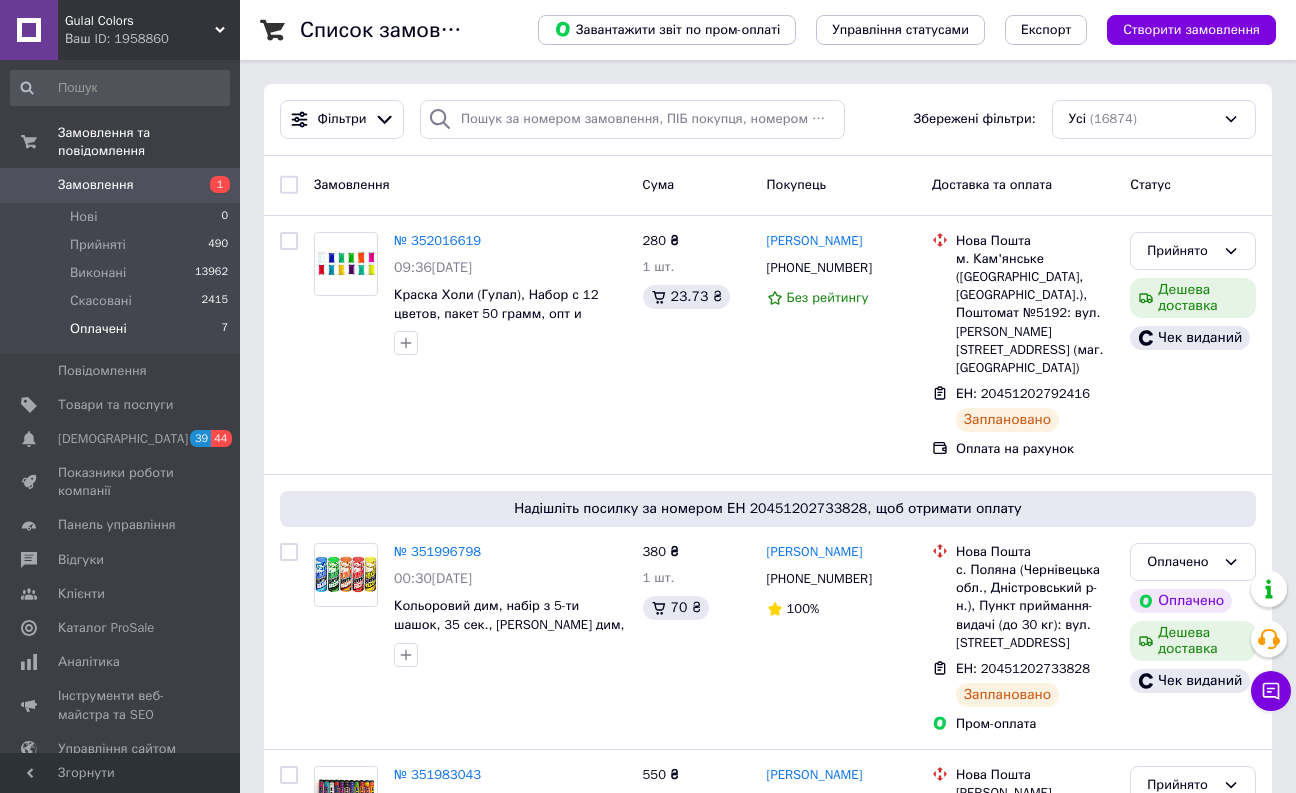 click on "Оплачені 7" at bounding box center (120, 334) 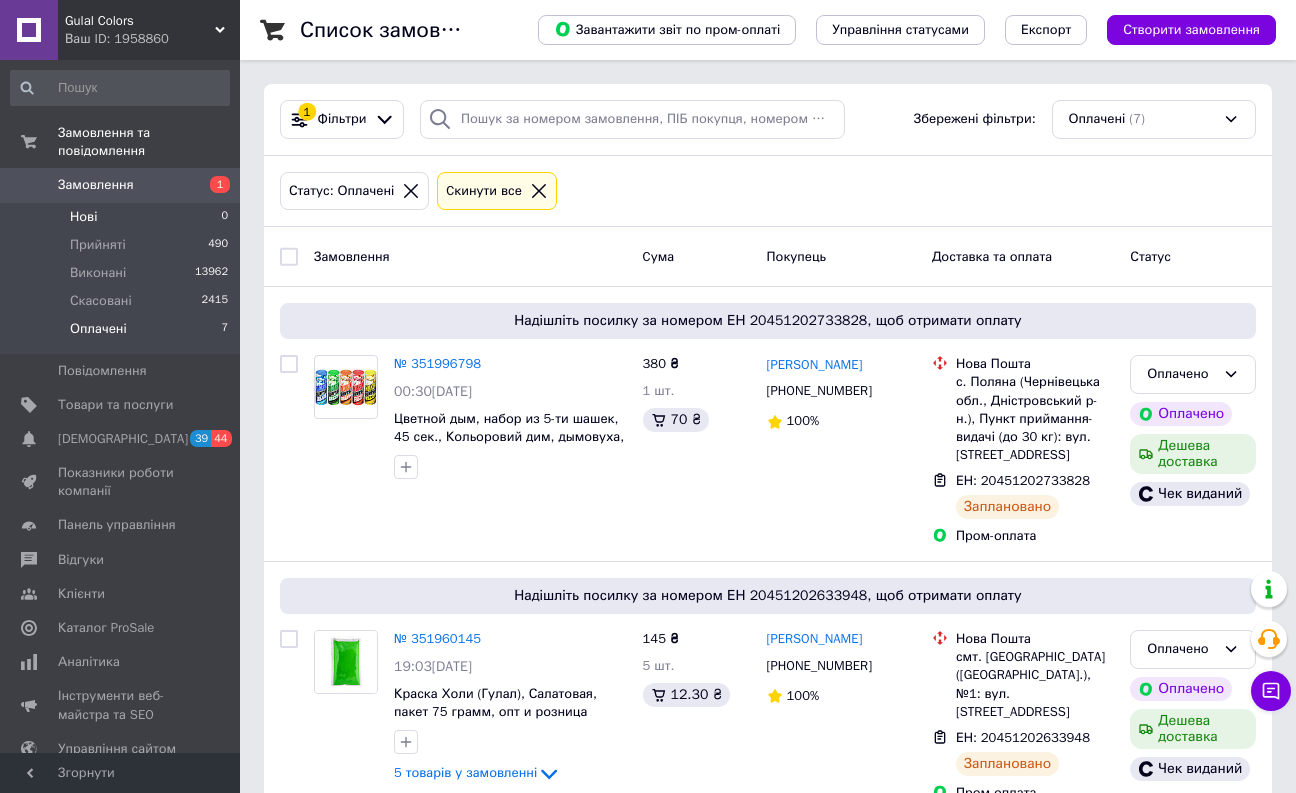 click on "Нові 0" at bounding box center (120, 217) 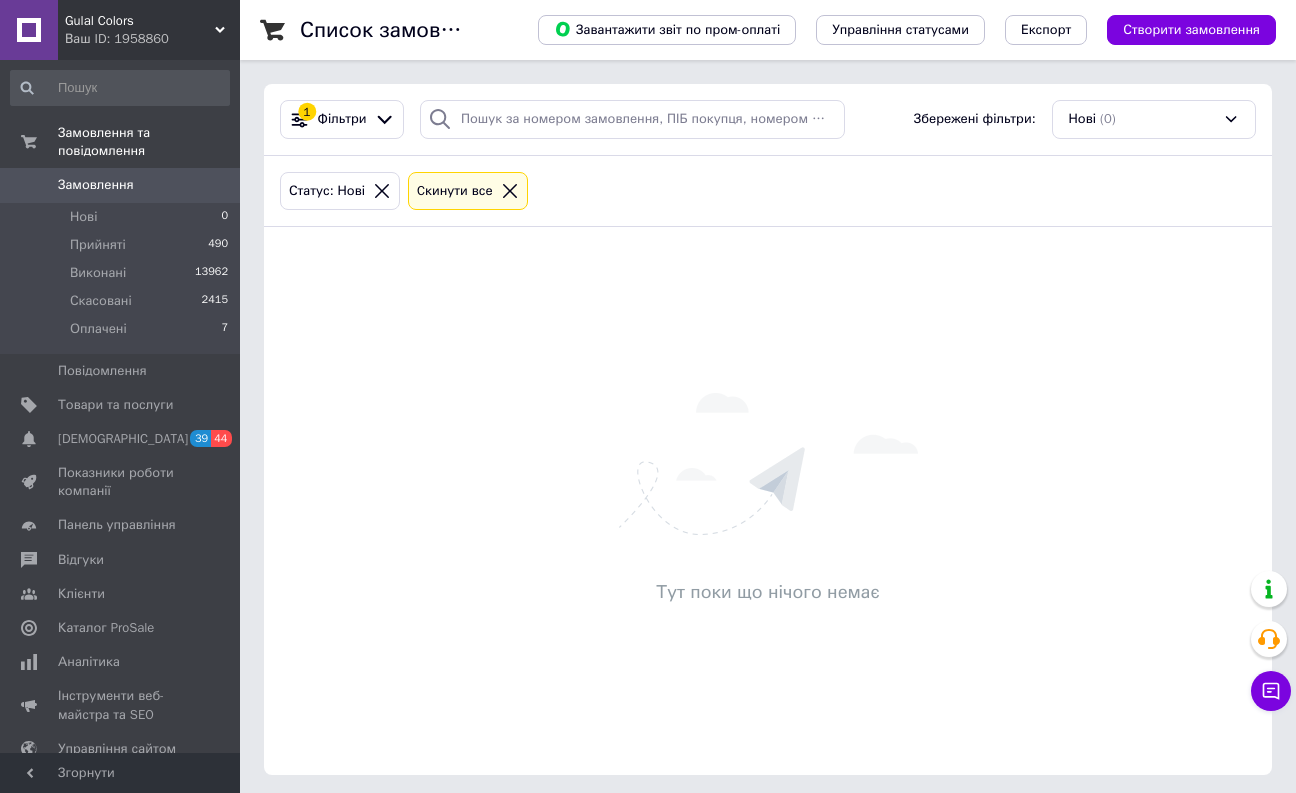 scroll, scrollTop: 0, scrollLeft: 0, axis: both 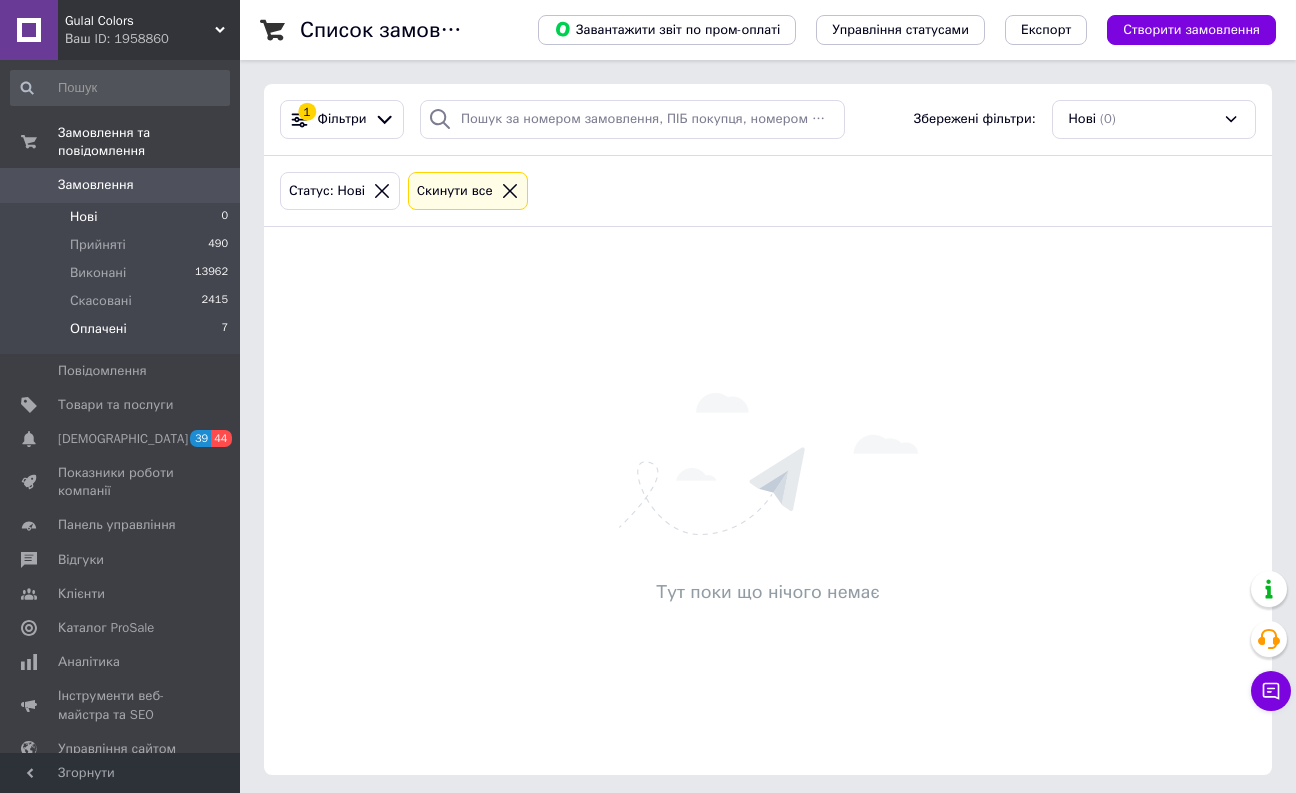 click on "Оплачені 7" at bounding box center [120, 334] 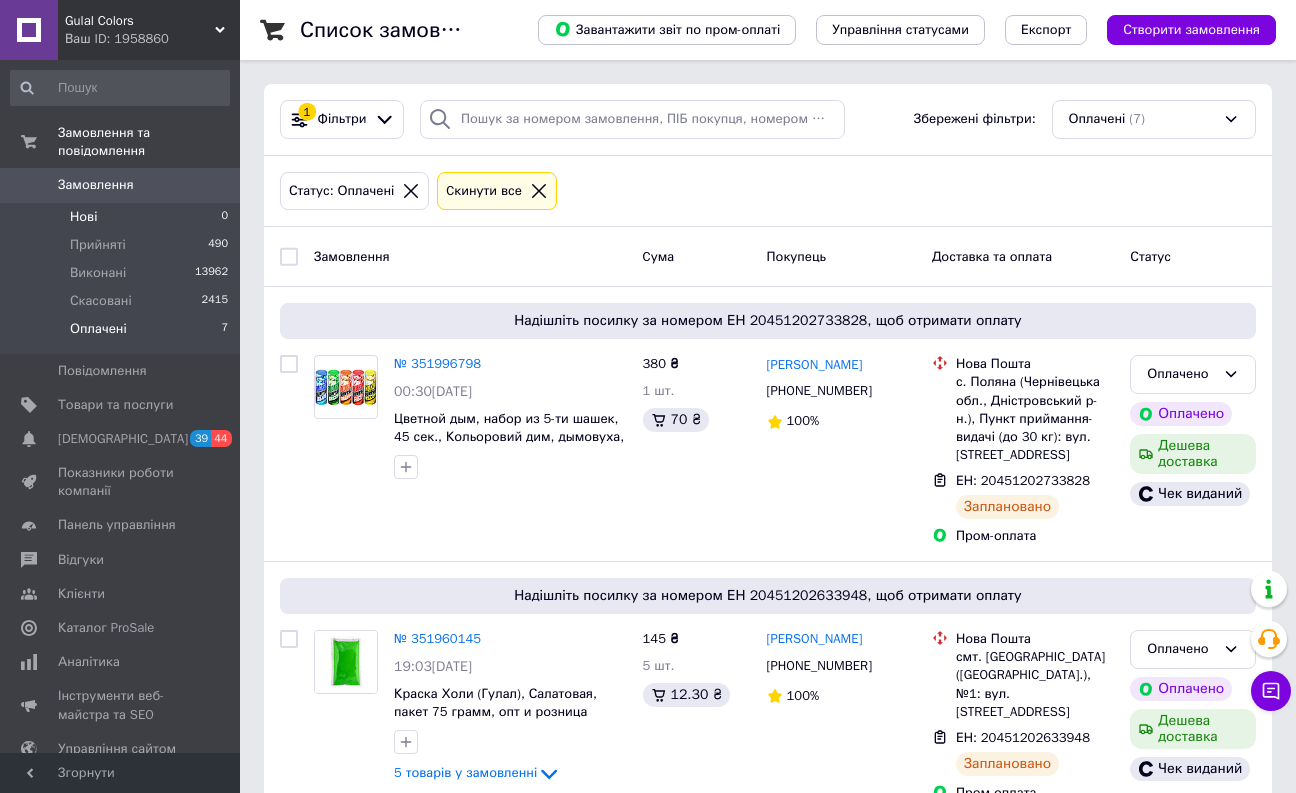 click on "Нові 0" at bounding box center [120, 217] 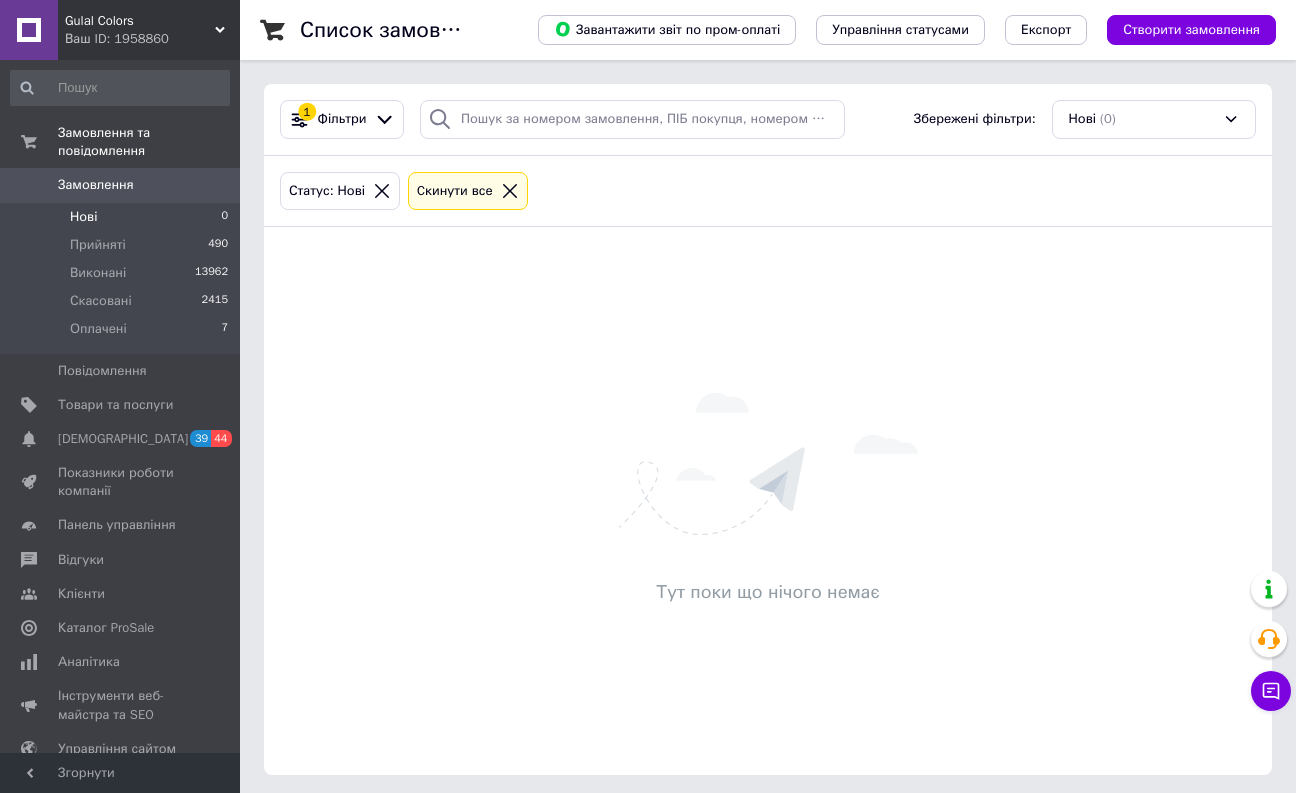 click on "Замовлення" at bounding box center [96, 185] 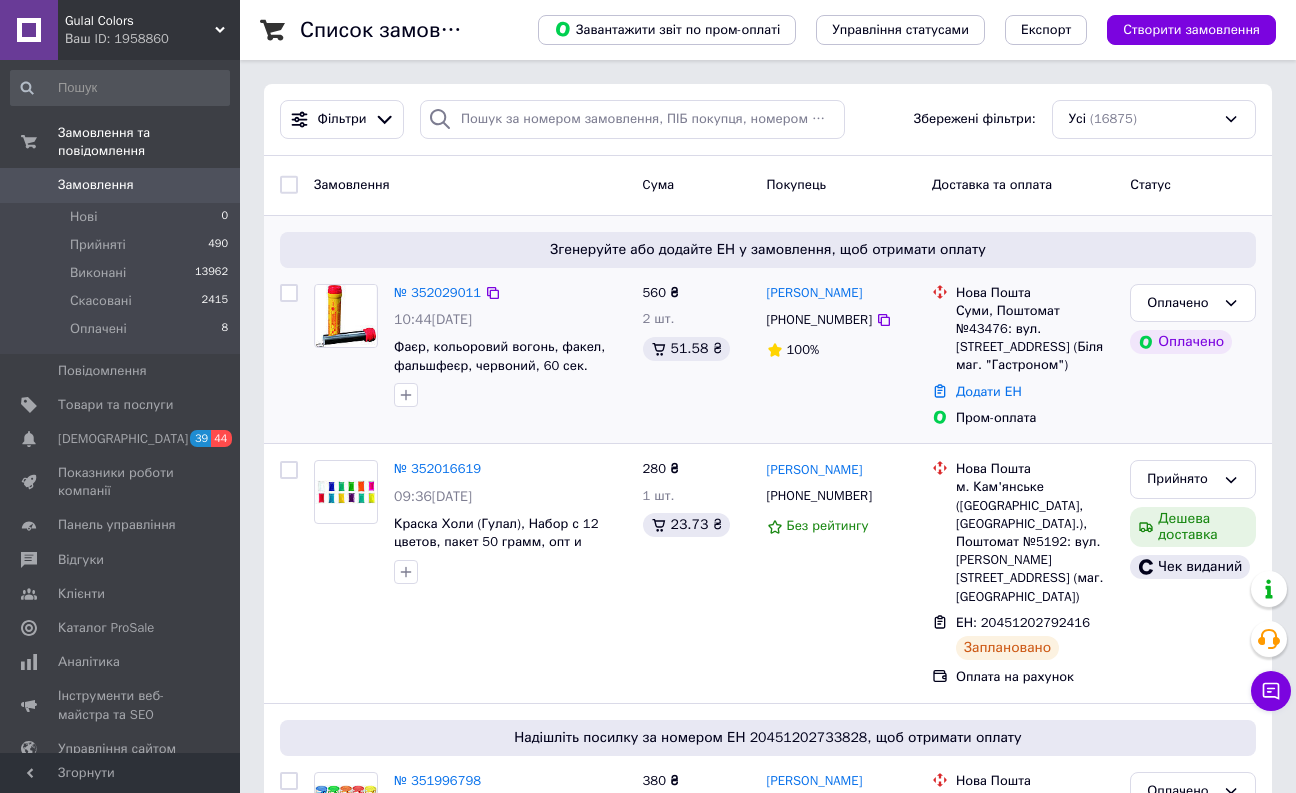 click on "Олександр Коваль +380968705728 100%" at bounding box center (841, 356) 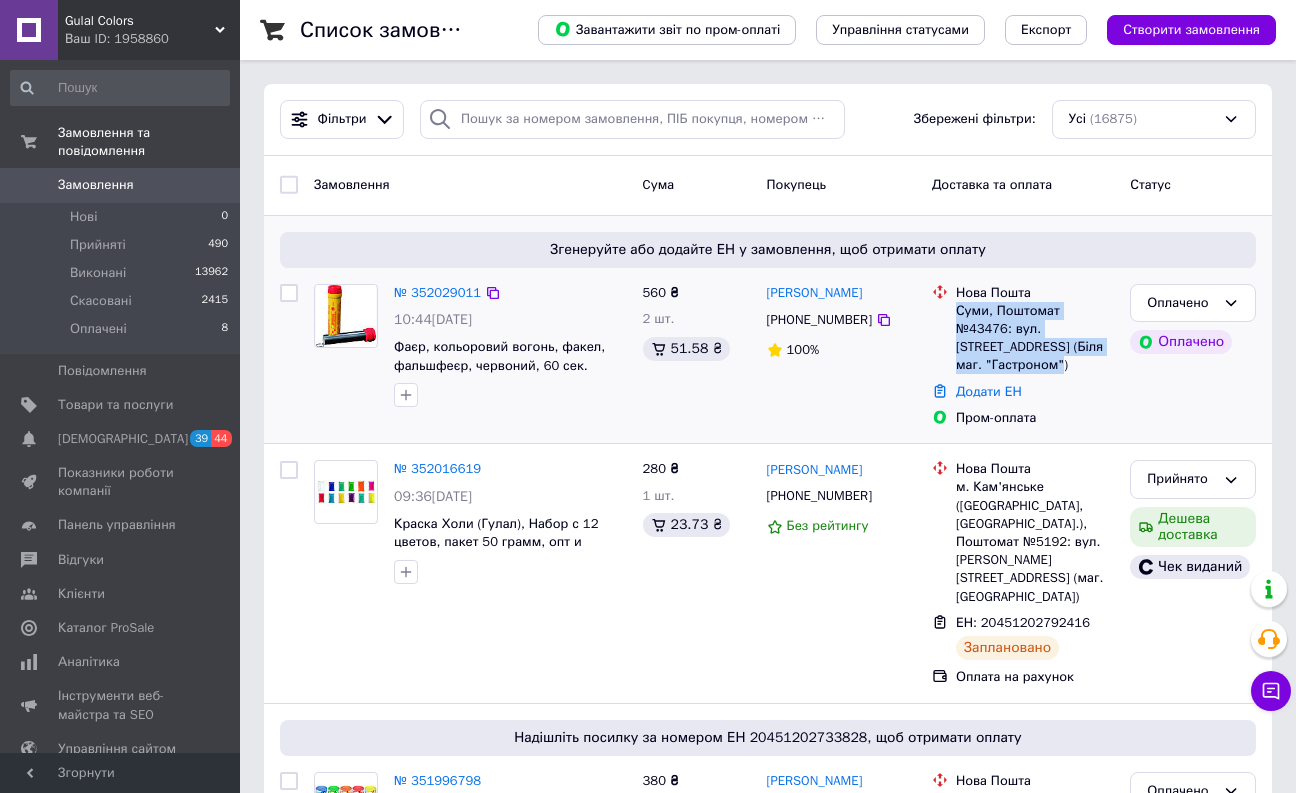 drag, startPoint x: 1078, startPoint y: 349, endPoint x: 956, endPoint y: 314, distance: 126.921234 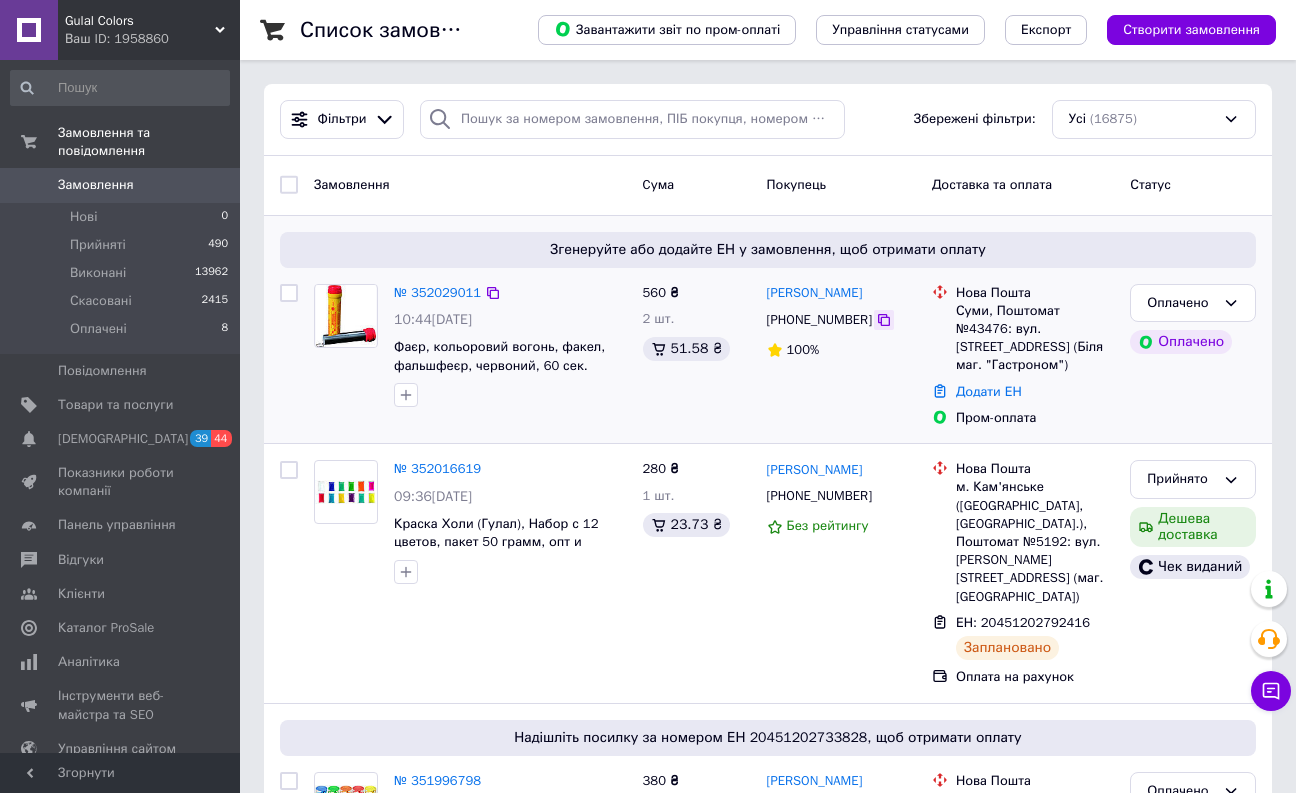 click 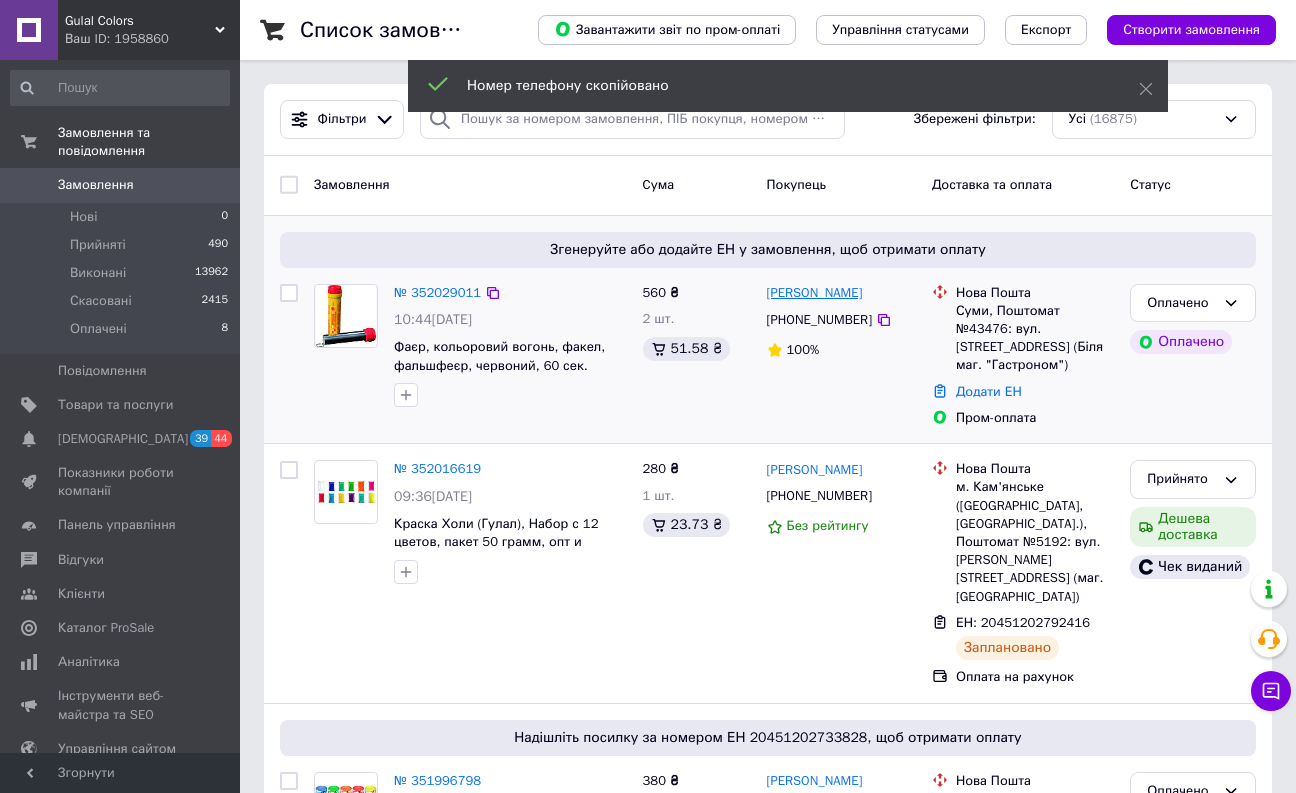 drag, startPoint x: 896, startPoint y: 289, endPoint x: 771, endPoint y: 288, distance: 125.004 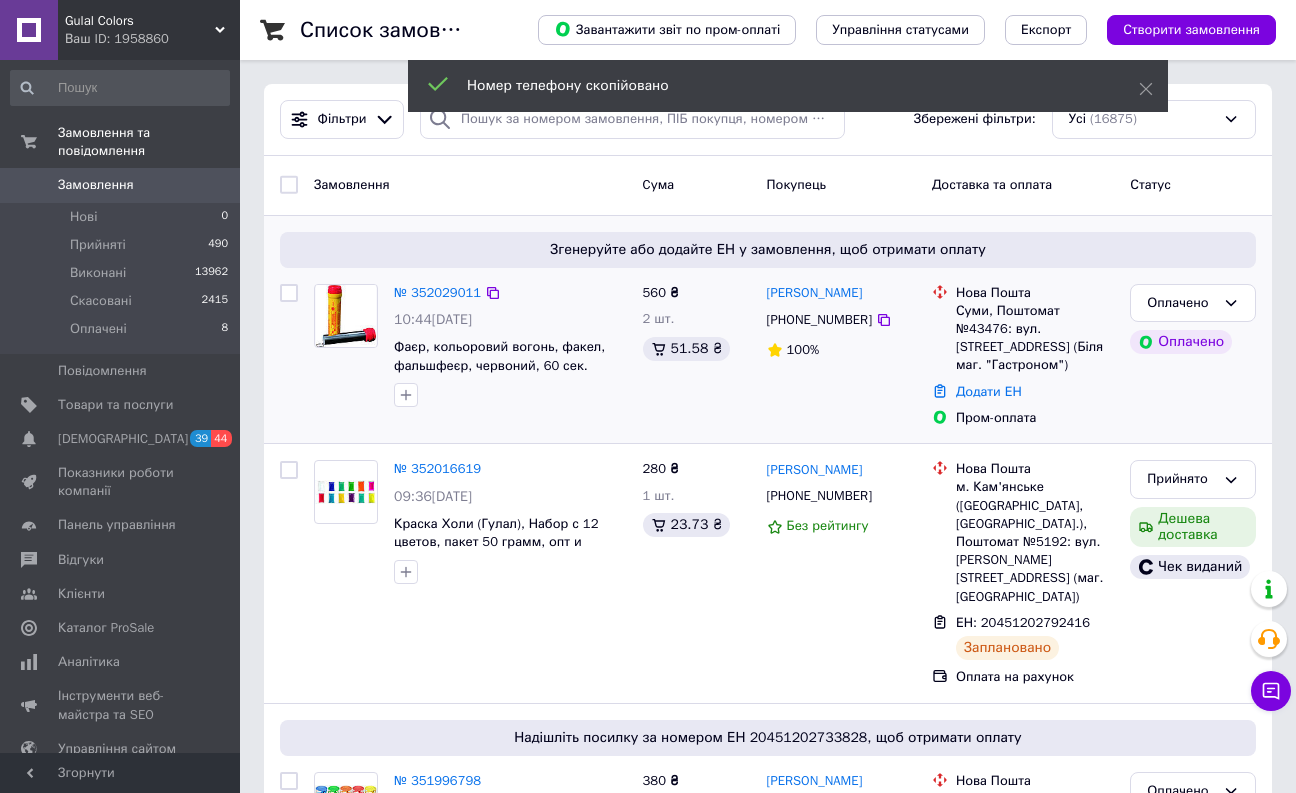 copy on "Олександр Коваль" 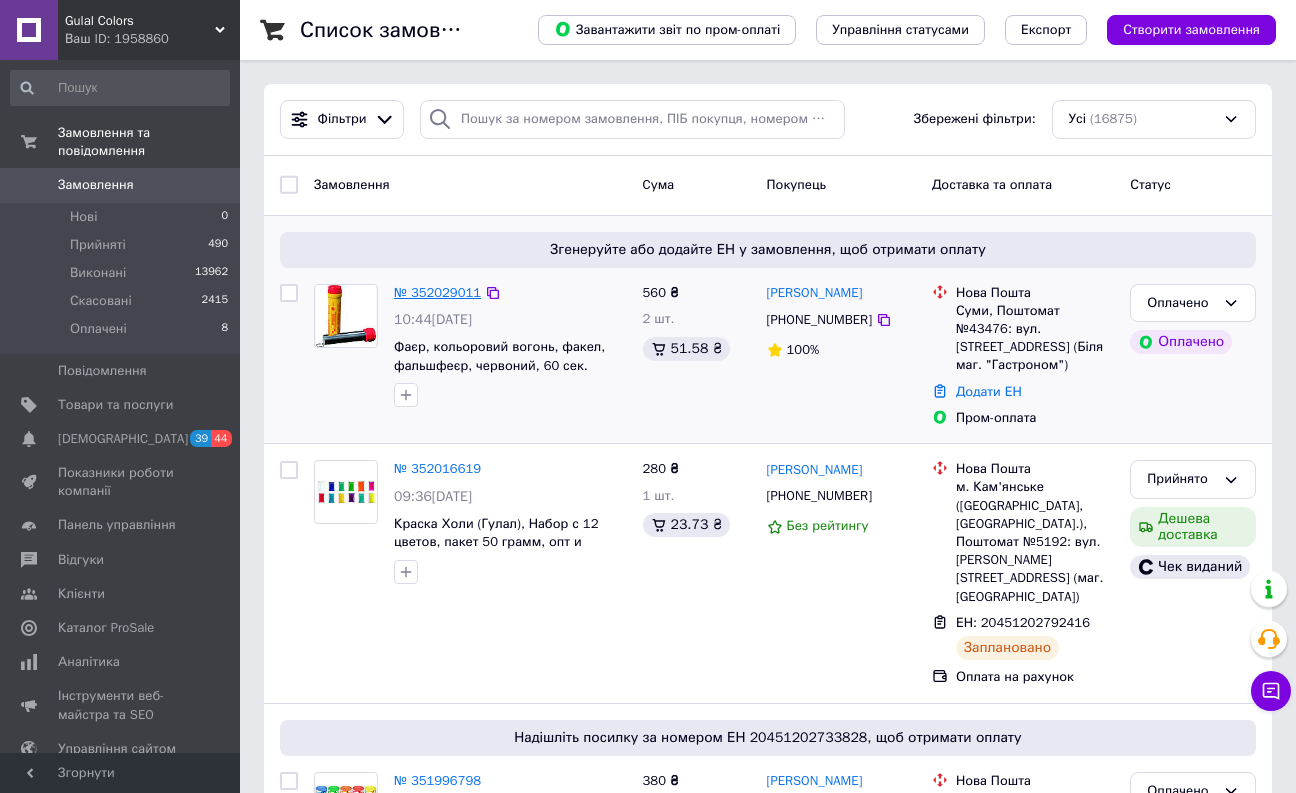 click on "№ 352029011" at bounding box center [437, 292] 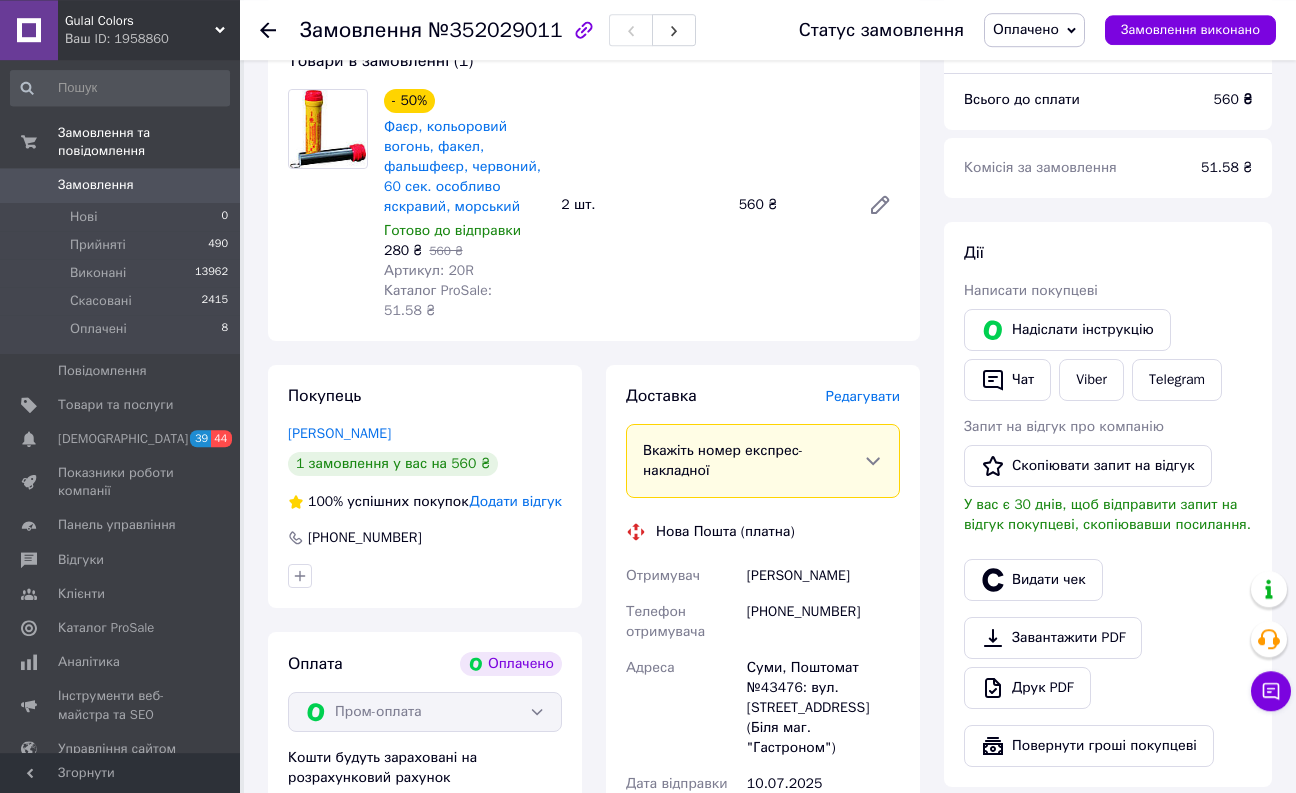scroll, scrollTop: 510, scrollLeft: 0, axis: vertical 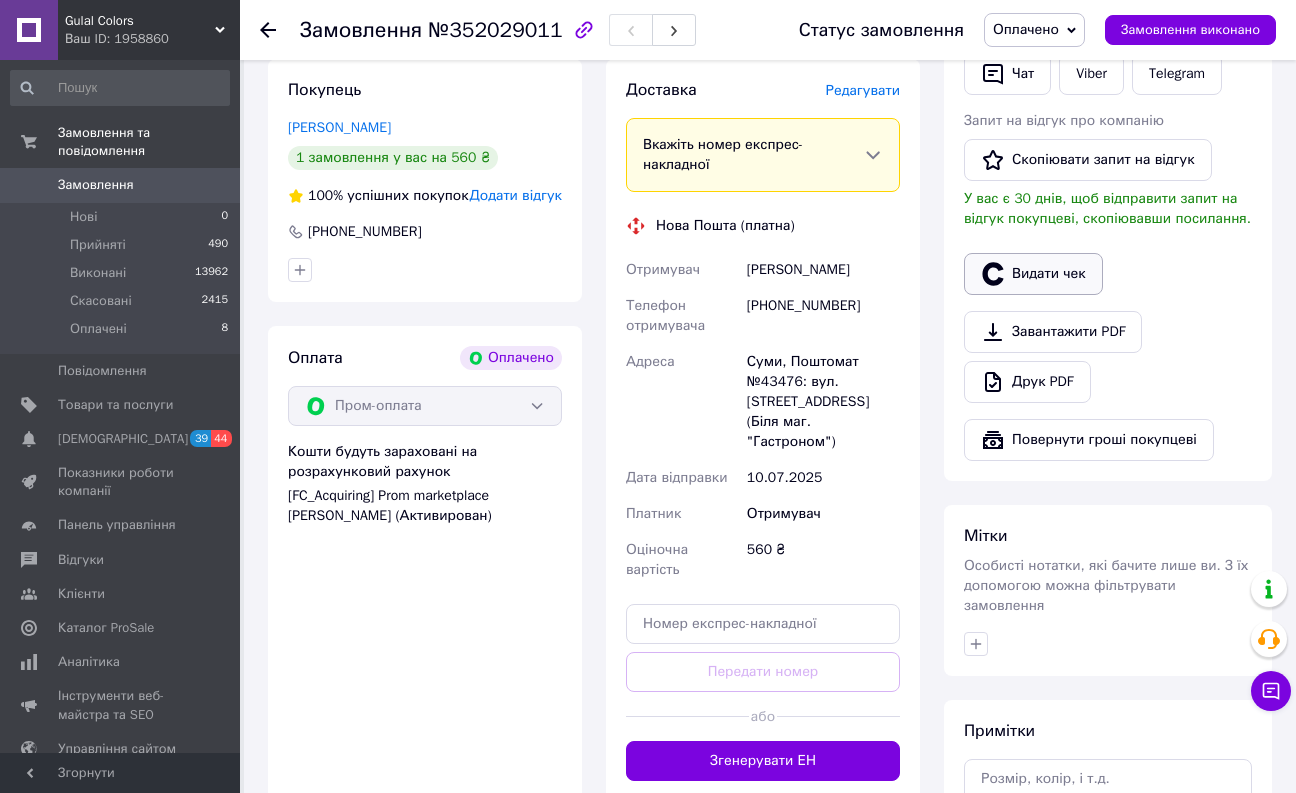 click on "Видати чек" at bounding box center (1033, 274) 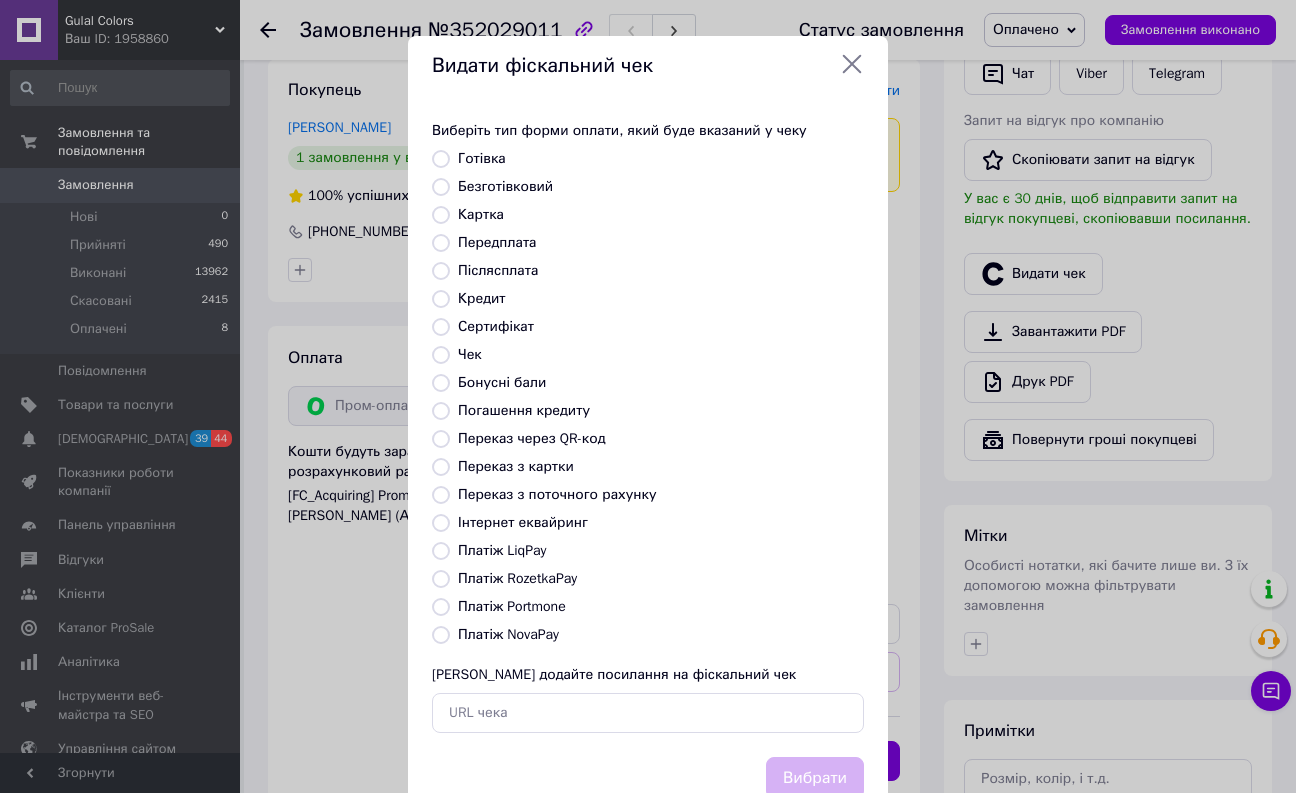 click on "Платіж RozetkaPay" at bounding box center (517, 578) 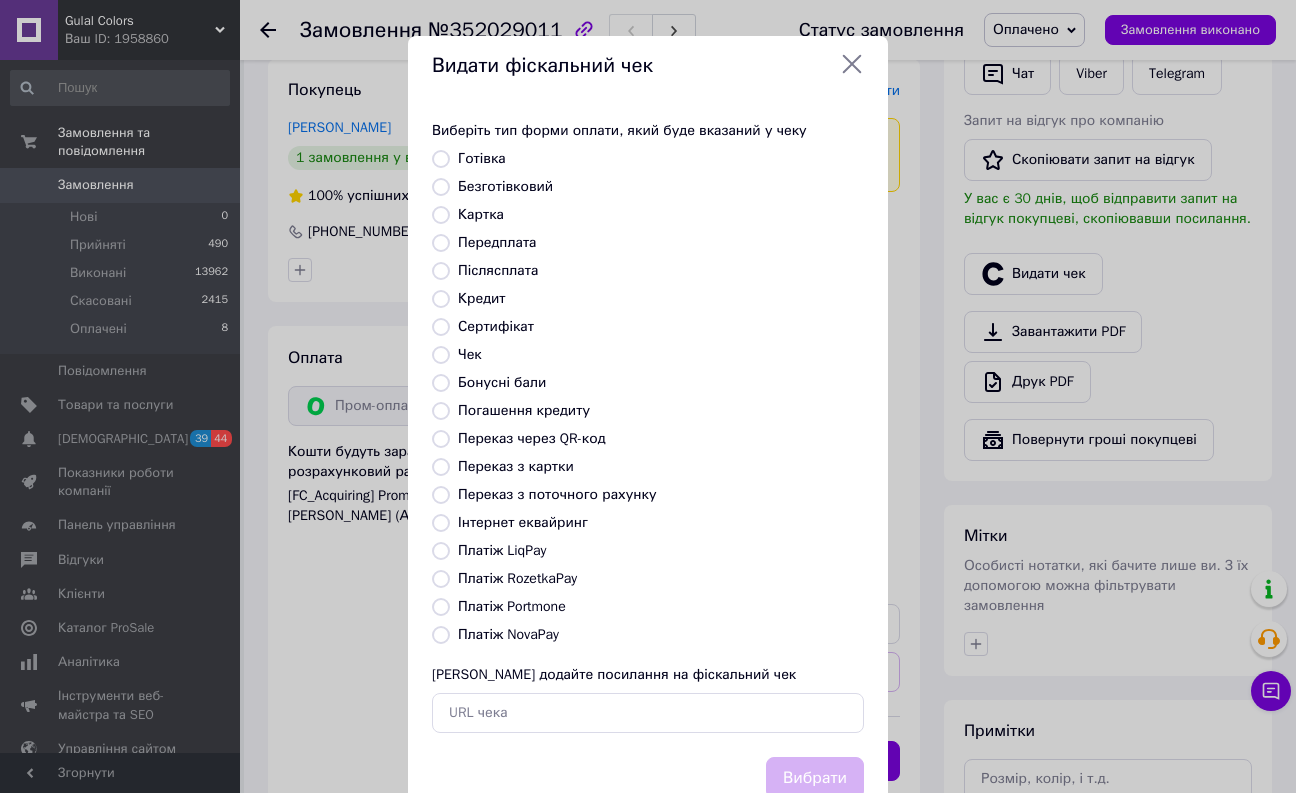 radio on "true" 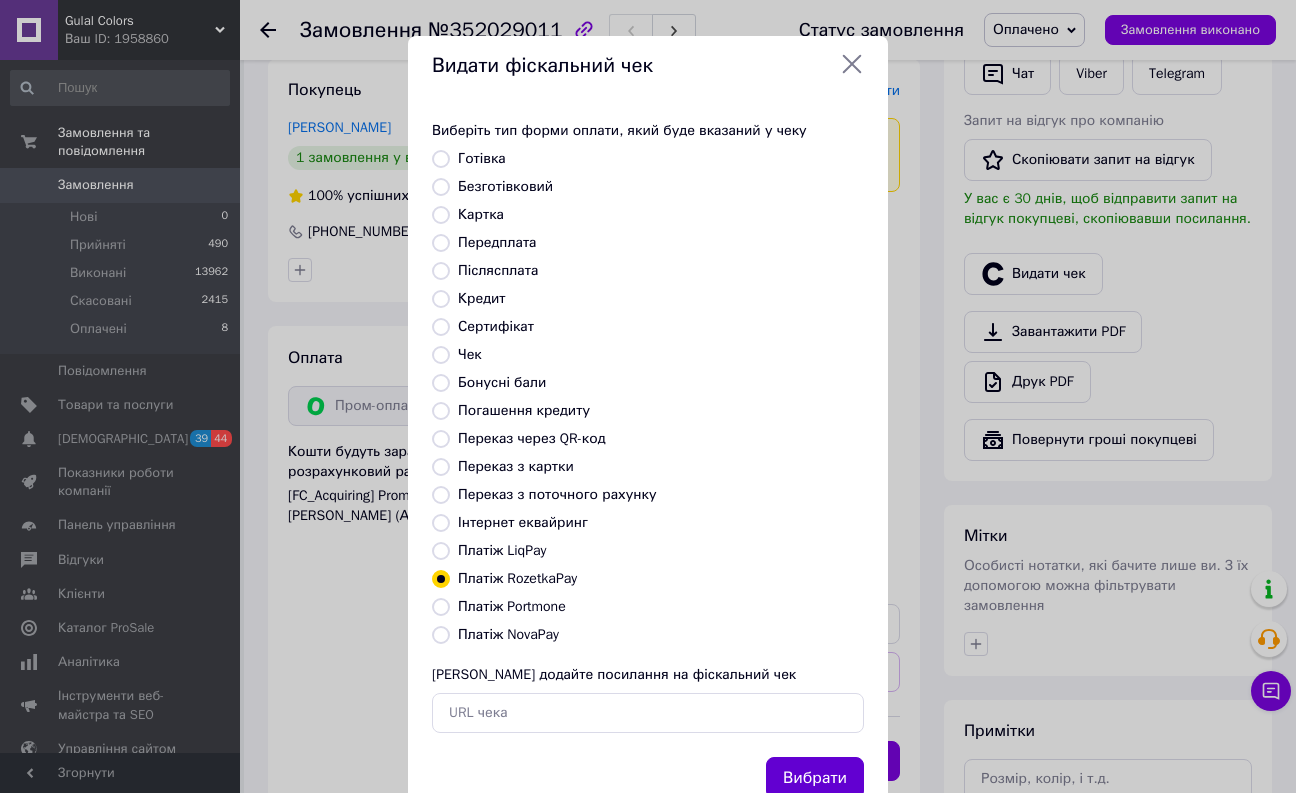click on "Вибрати" at bounding box center [815, 778] 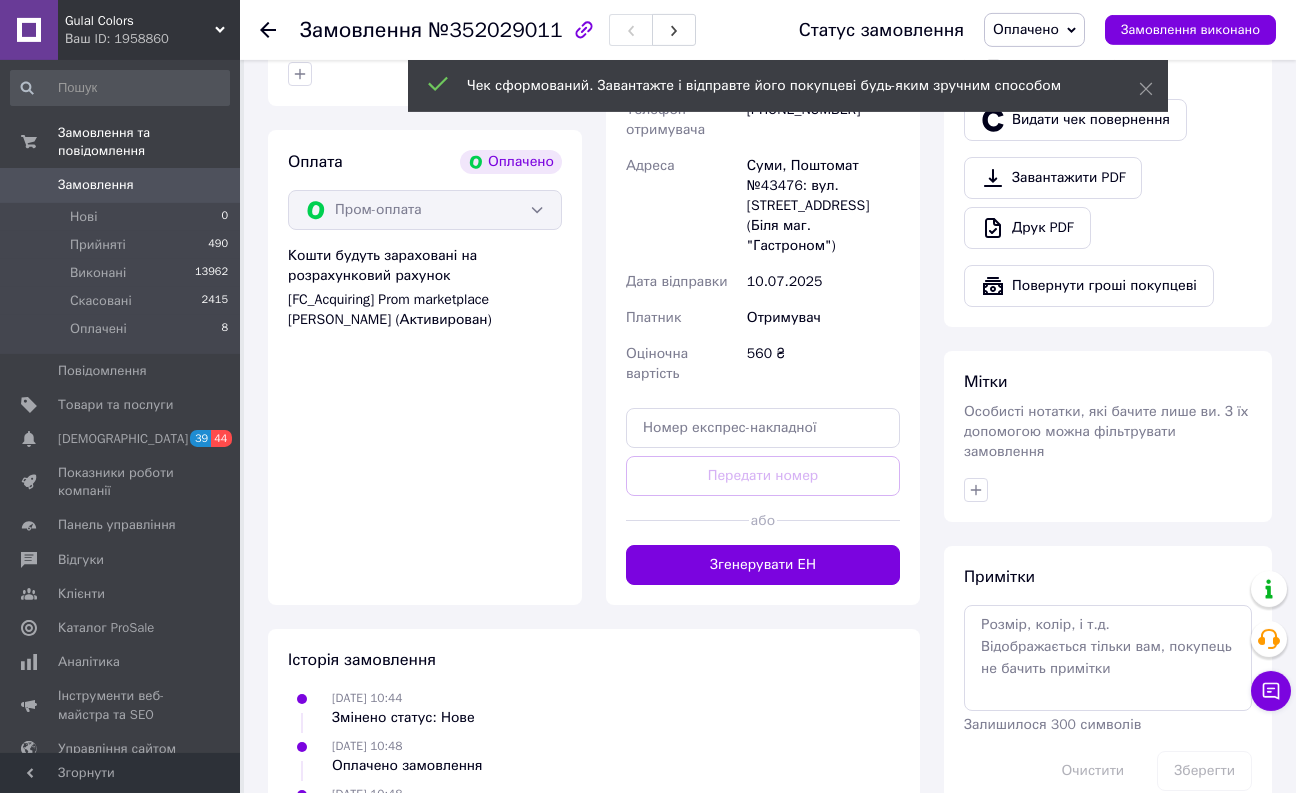 scroll, scrollTop: 714, scrollLeft: 0, axis: vertical 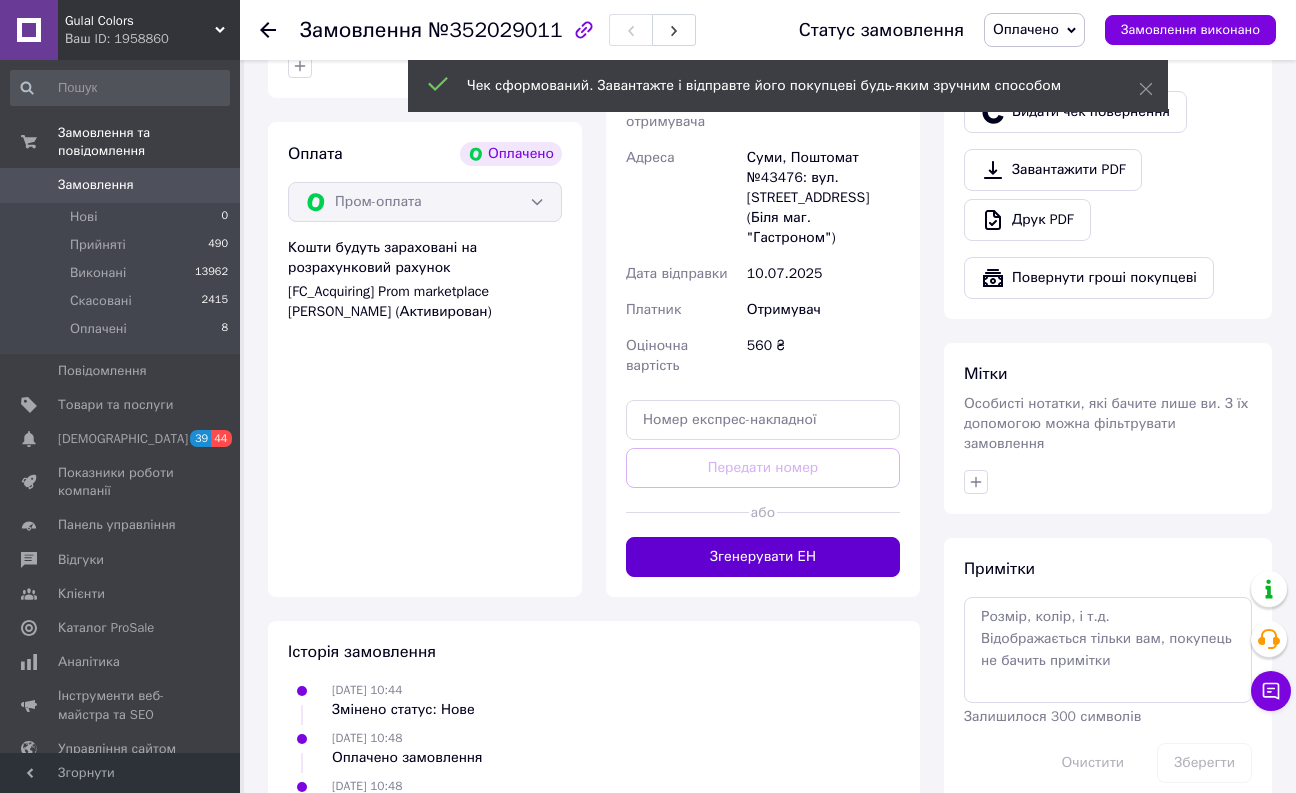click on "Згенерувати ЕН" at bounding box center [763, 557] 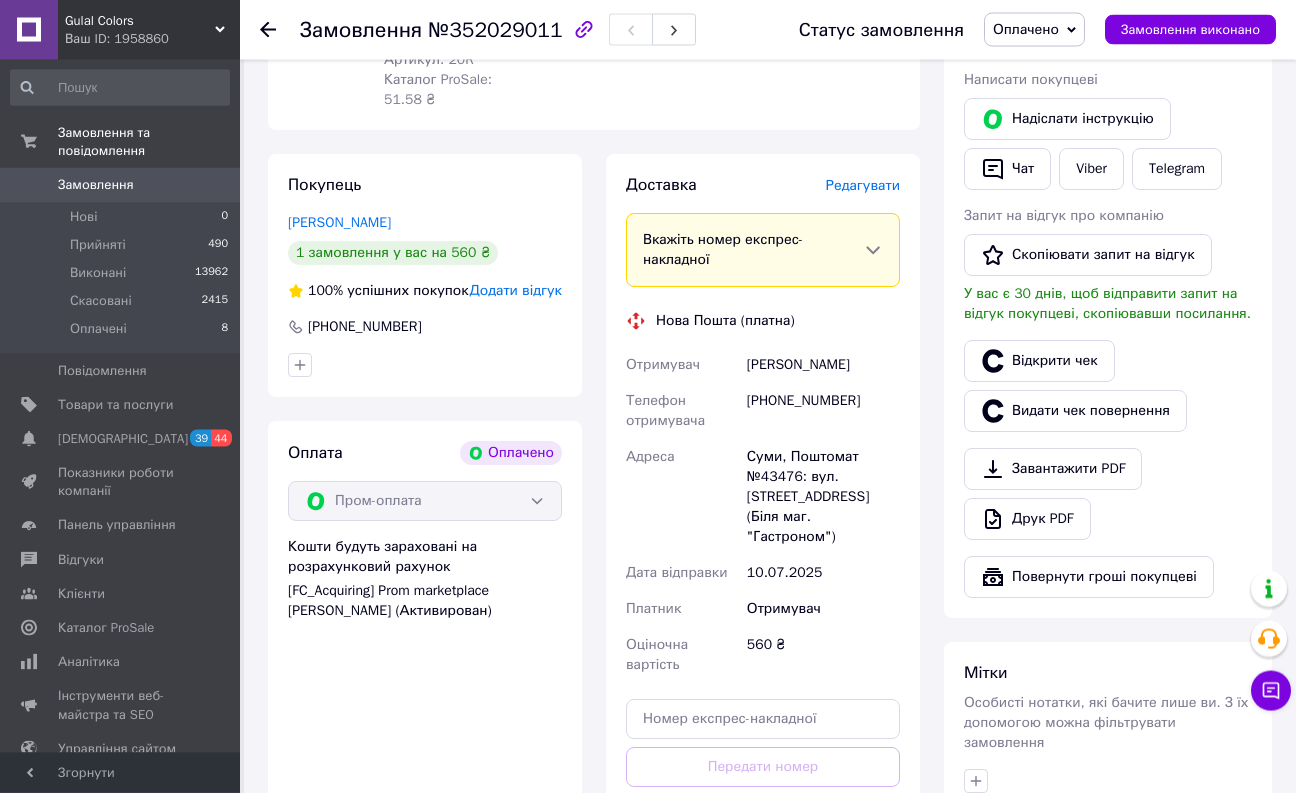 scroll, scrollTop: 408, scrollLeft: 0, axis: vertical 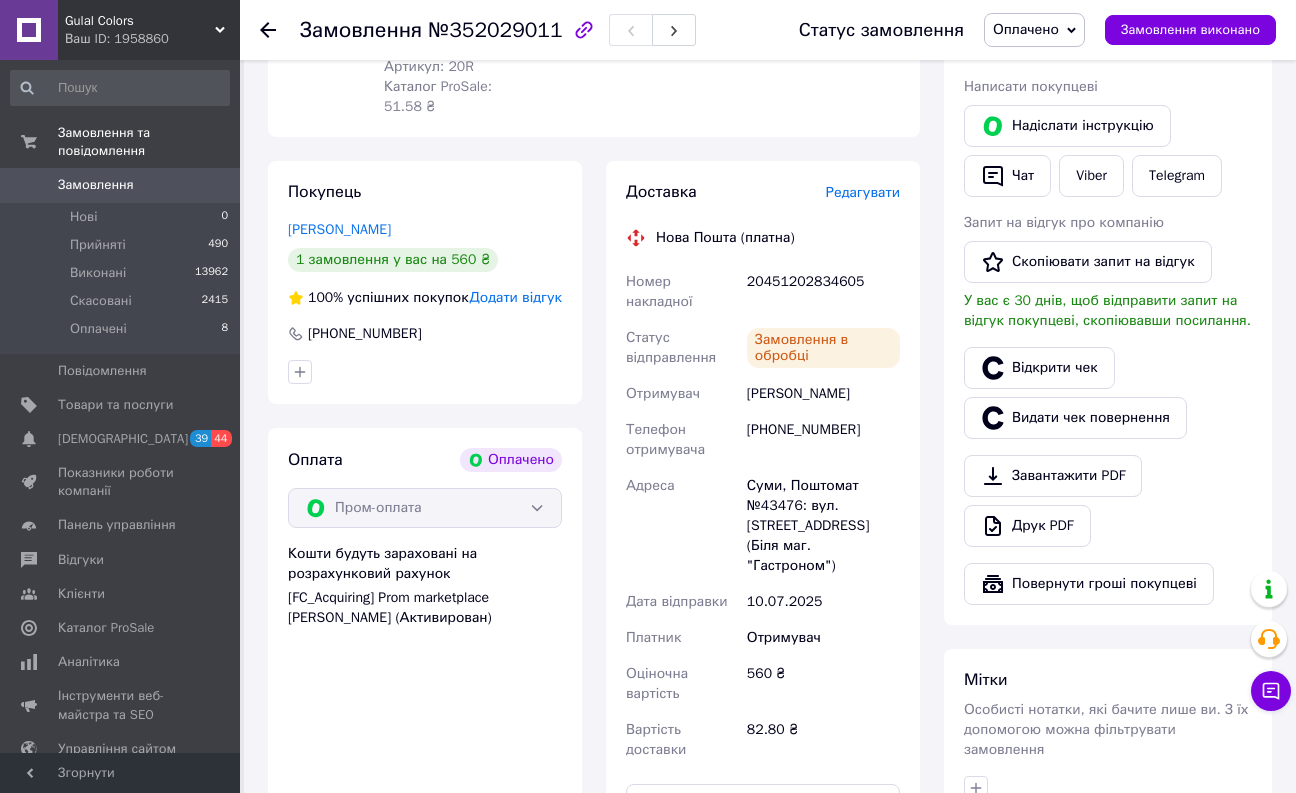 click on "20451202834605" at bounding box center [823, 292] 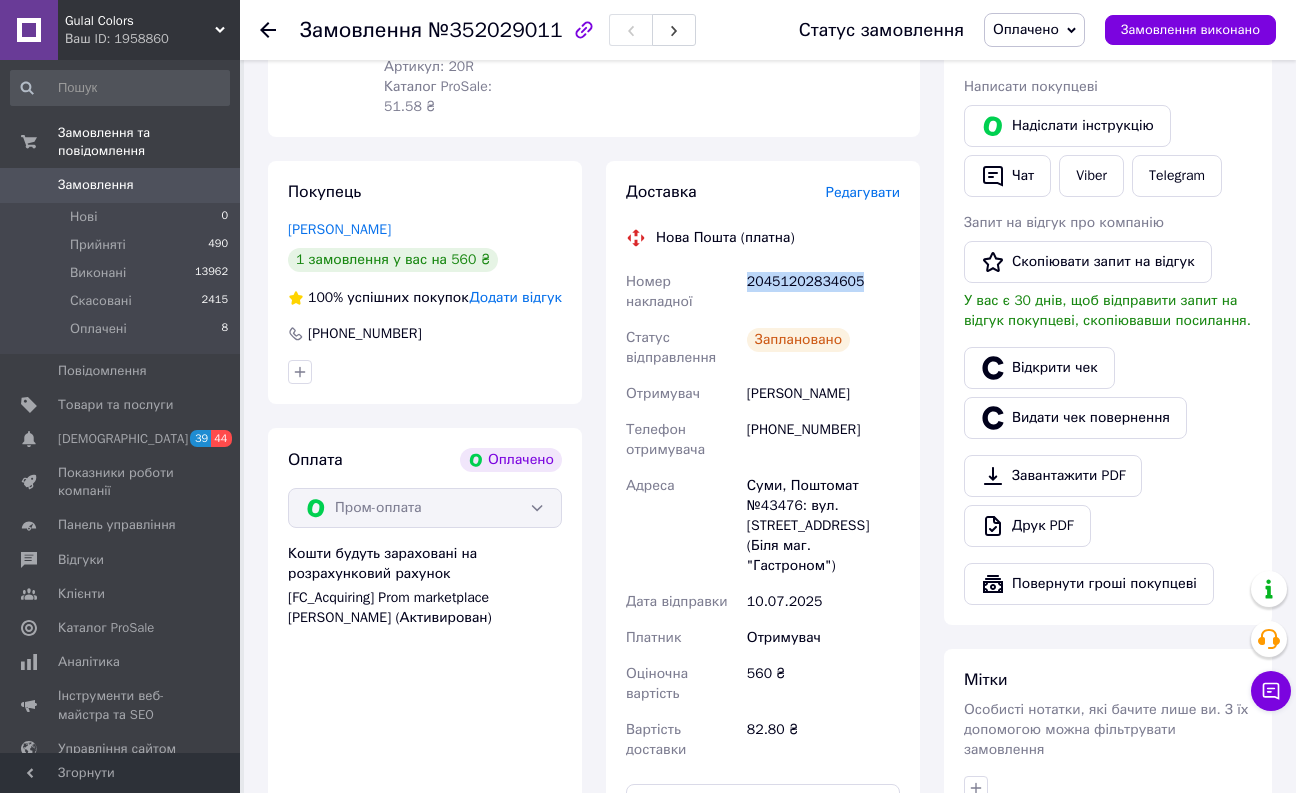 click on "20451202834605" at bounding box center (823, 292) 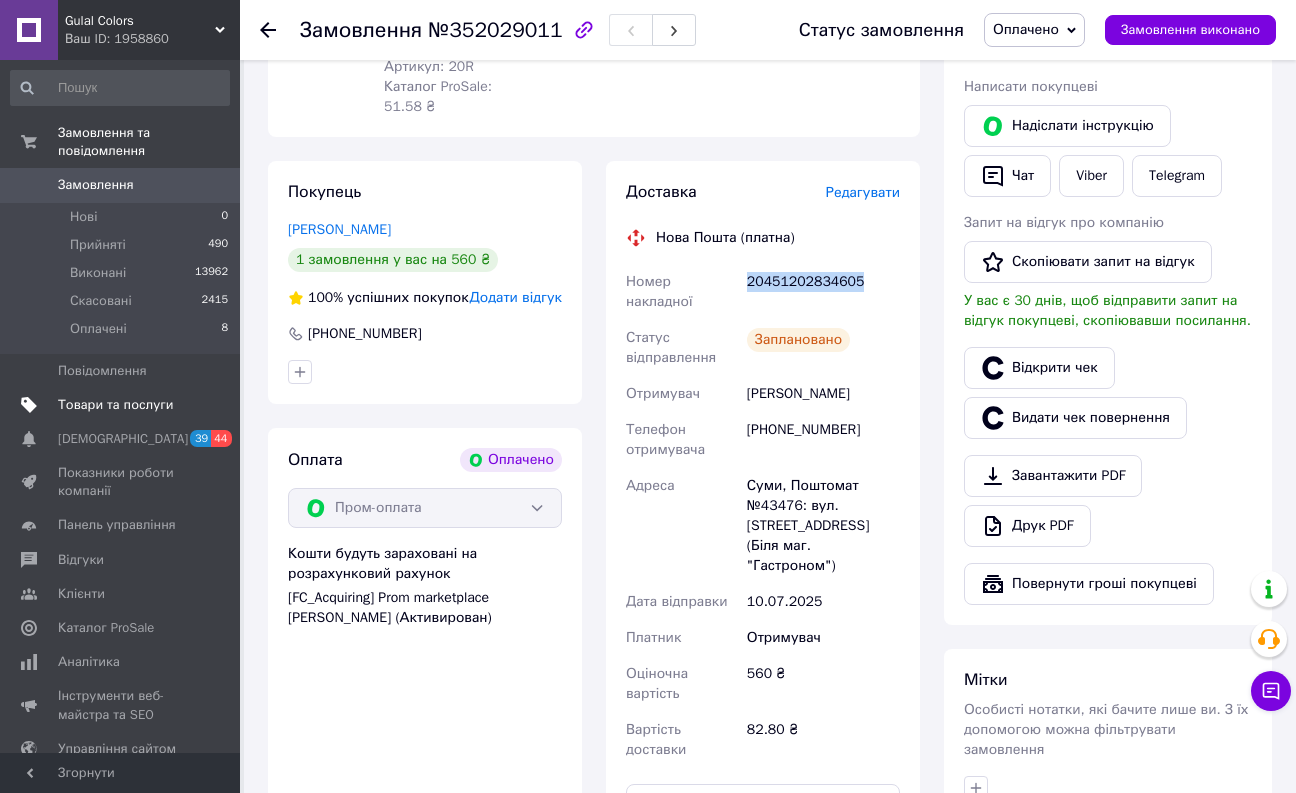 copy on "20451202834605" 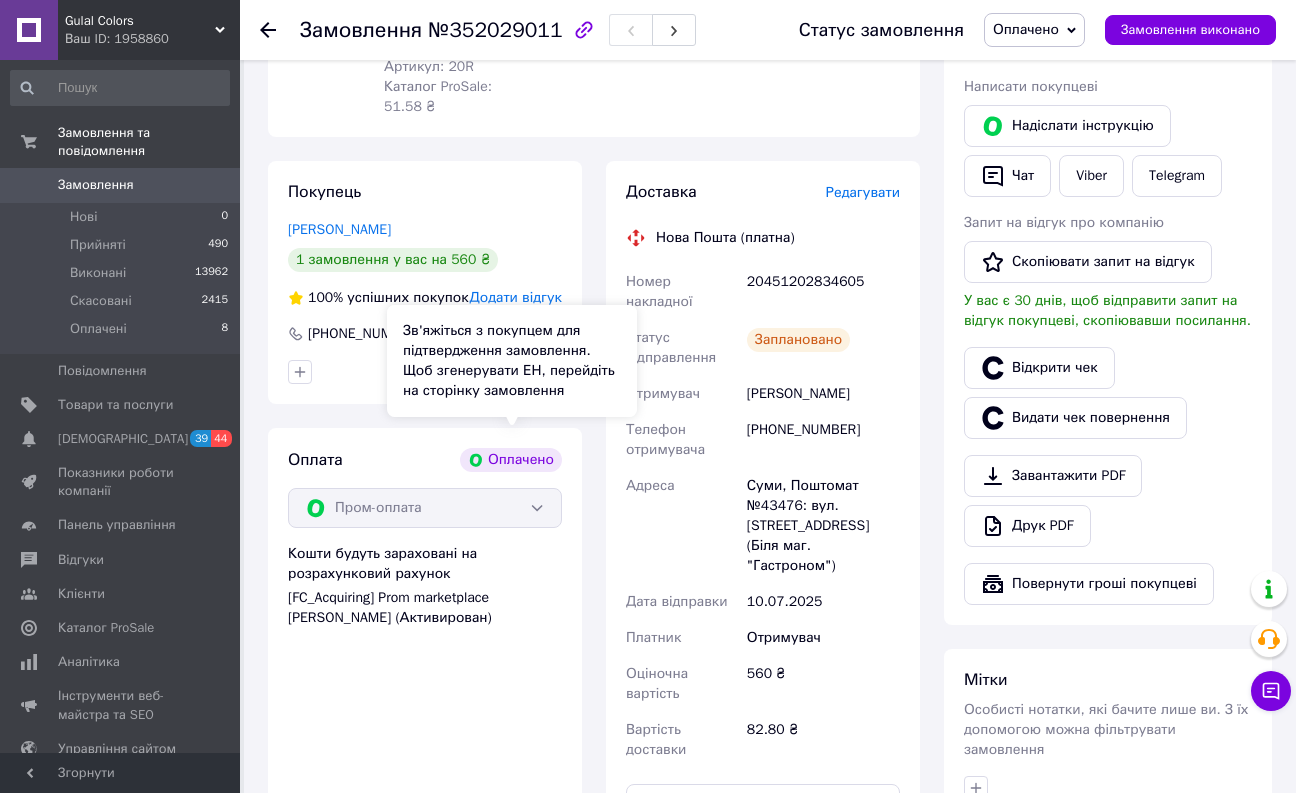 click on "Зв'яжіться з покупцем для підтвердження замовлення.
Щоб згенерувати ЕН, перейдіть на сторінку замовлення" at bounding box center [512, 361] 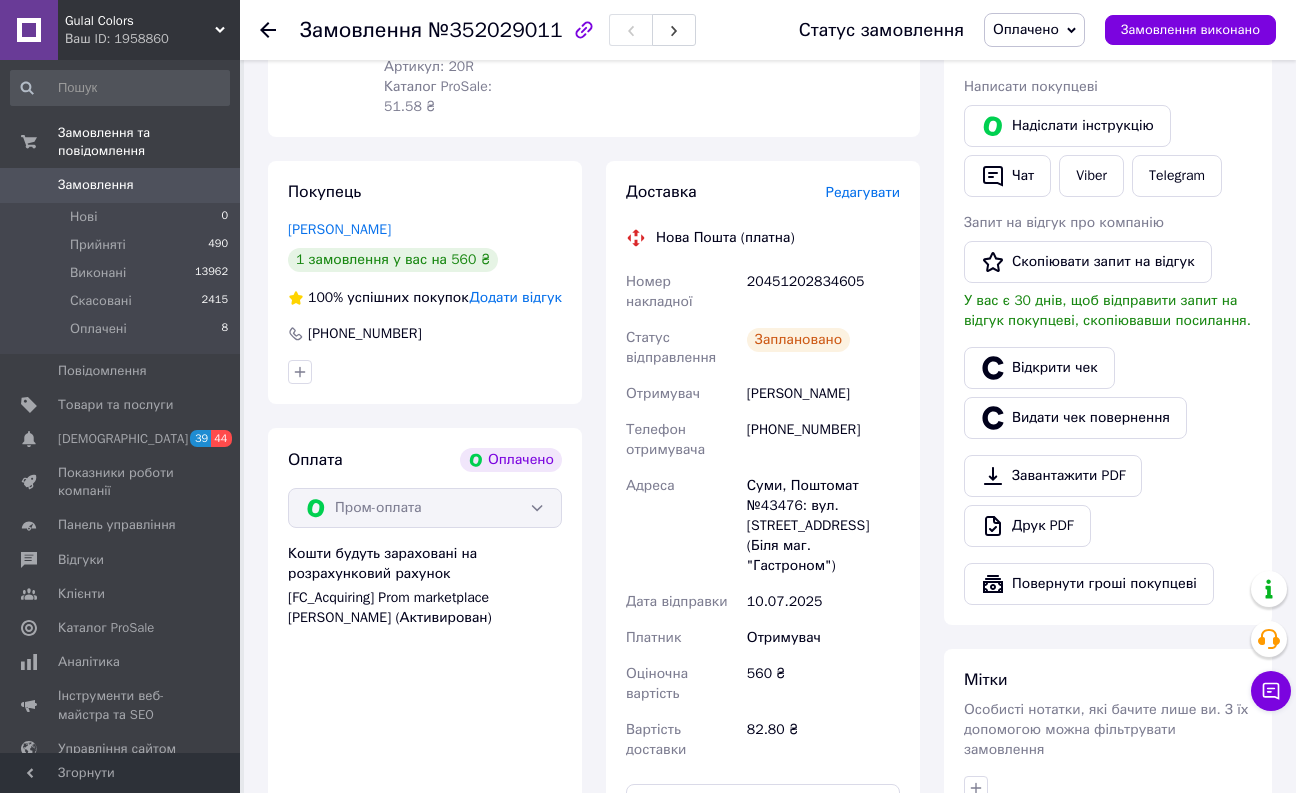 click on "Замовлення" at bounding box center (121, 185) 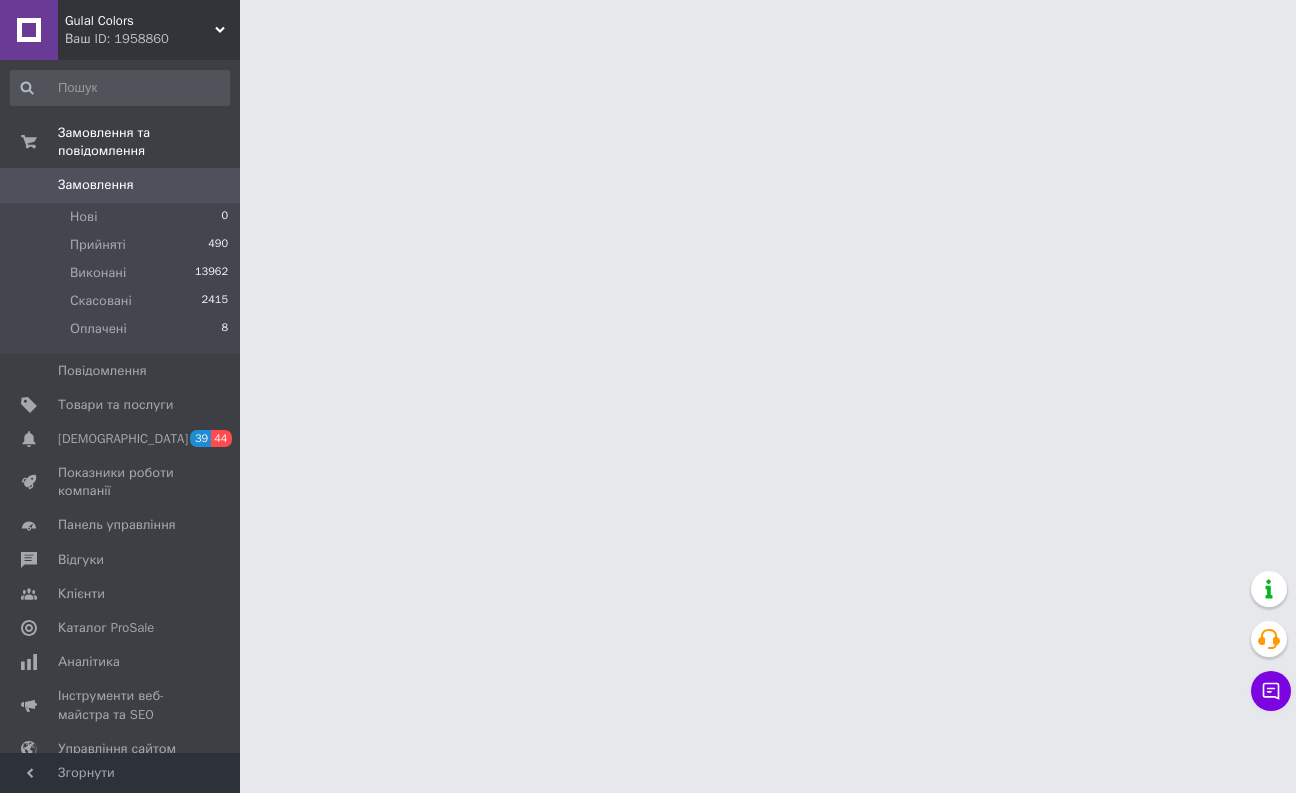 scroll, scrollTop: 0, scrollLeft: 0, axis: both 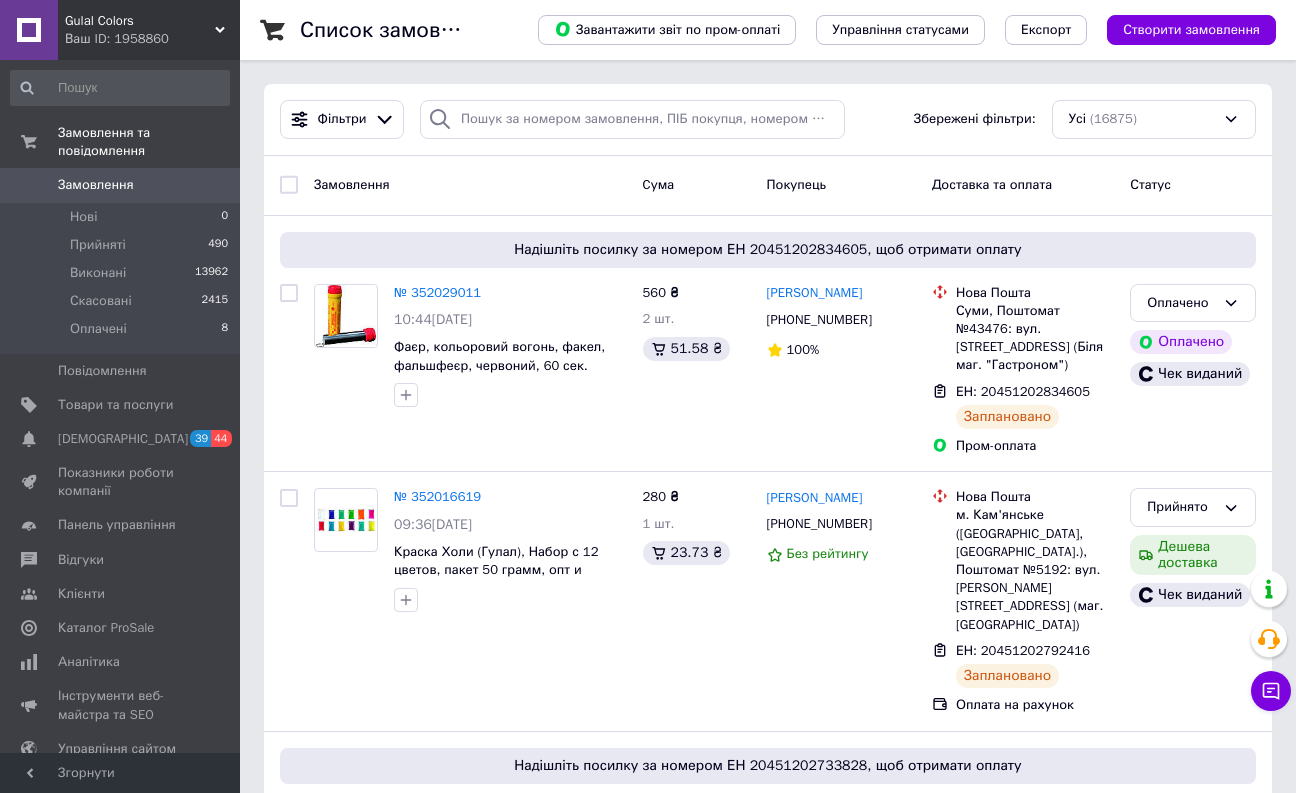 click on "Замовлення" at bounding box center [470, 185] 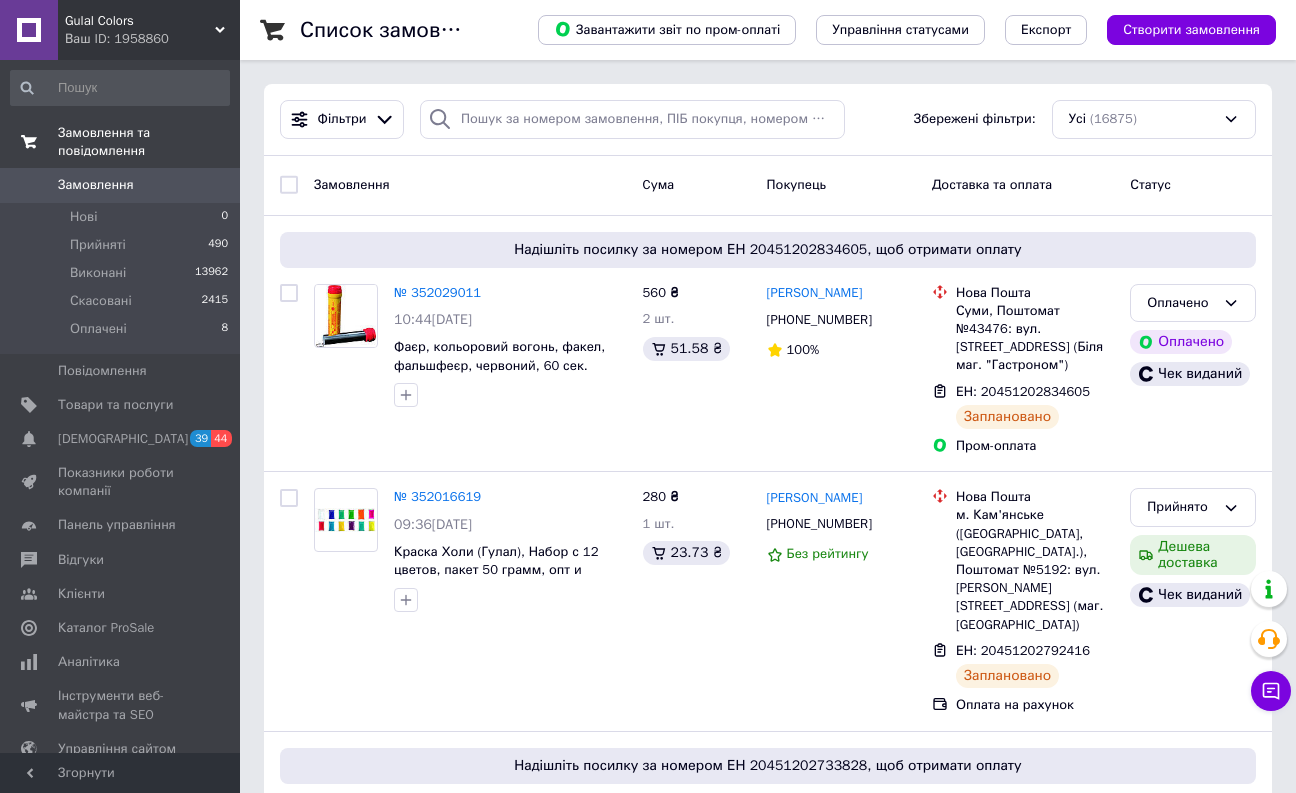 click on "Замовлення та повідомлення" at bounding box center [120, 142] 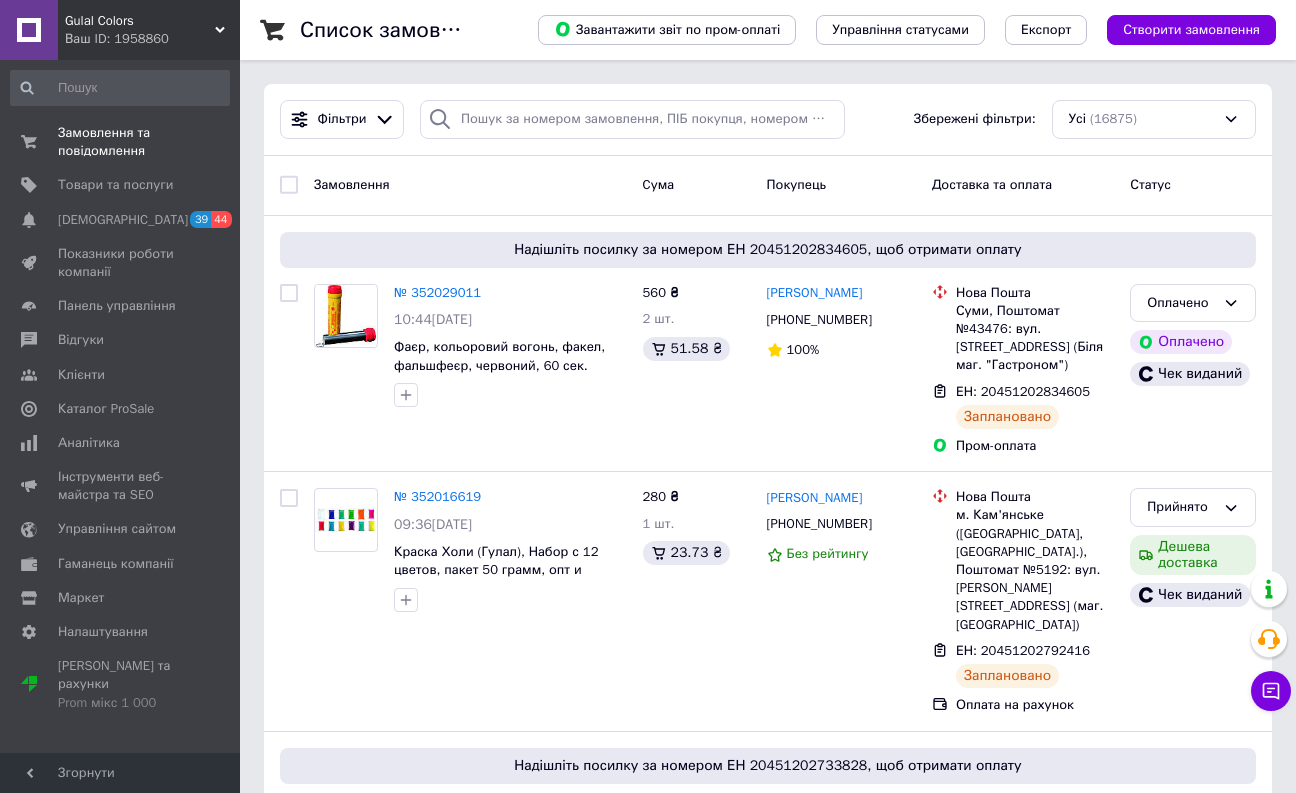 click on "Замовлення та повідомлення 0 0 Товари та послуги Сповіщення 39 44 Показники роботи компанії Панель управління Відгуки Клієнти Каталог ProSale Аналітика Інструменти веб-майстра та SEO Управління сайтом Гаманець компанії Маркет Налаштування Тарифи та рахунки Prom мікс 1 000" at bounding box center (120, 406) 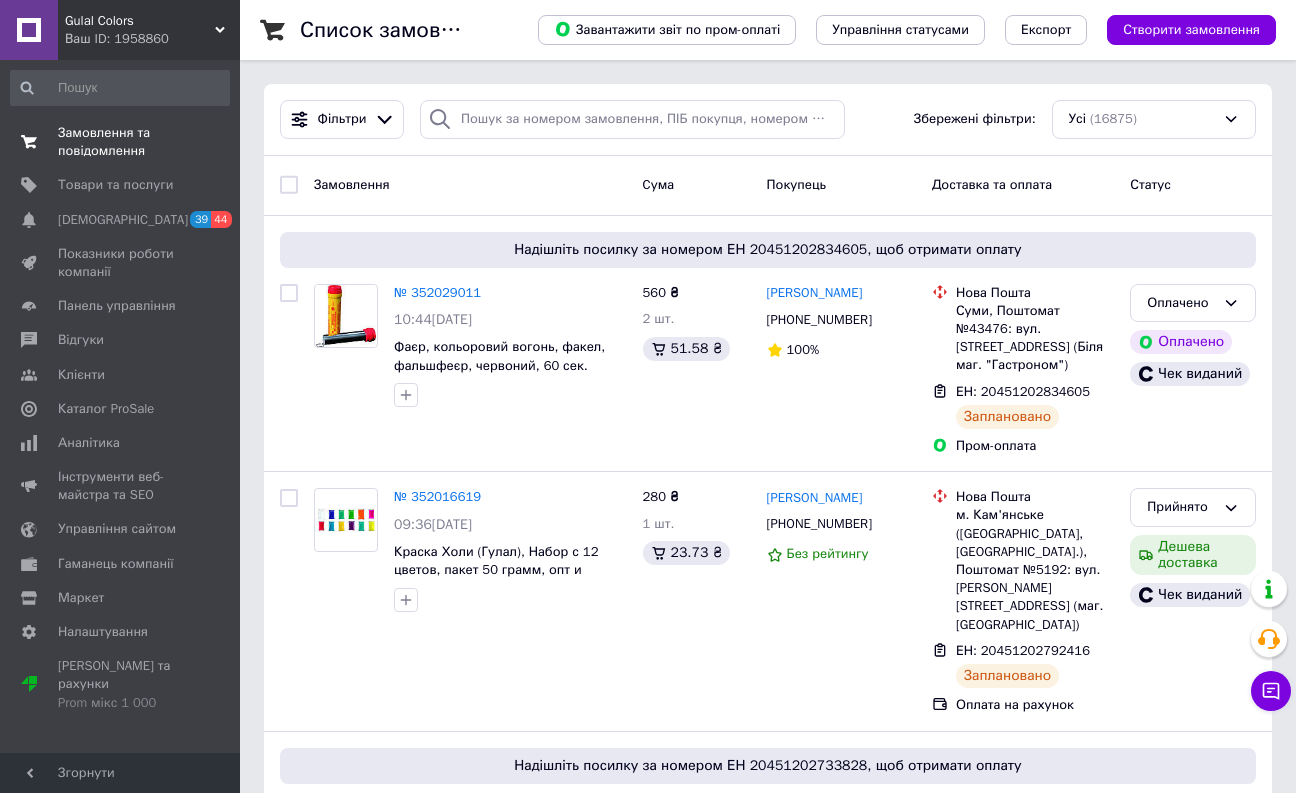 click on "Замовлення та повідомлення" at bounding box center [121, 142] 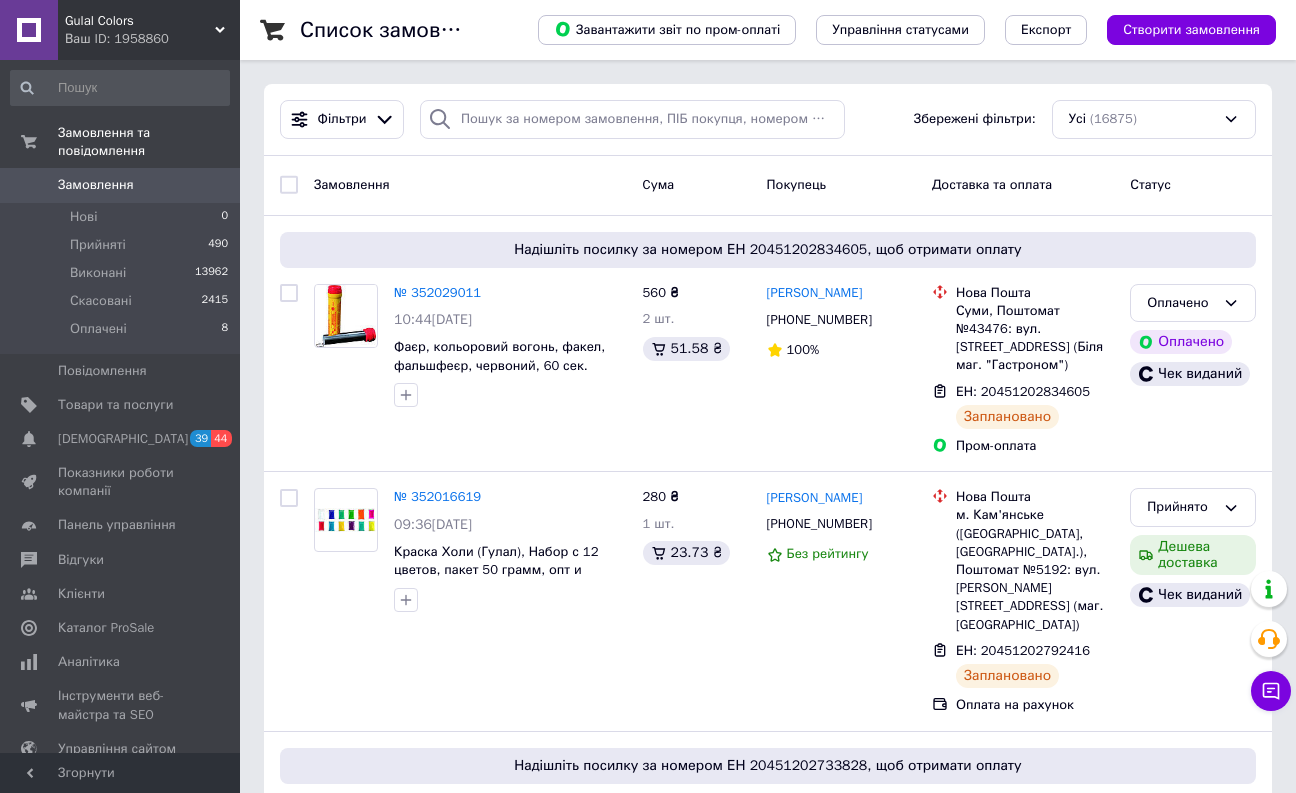 click on "Замовлення" at bounding box center (96, 185) 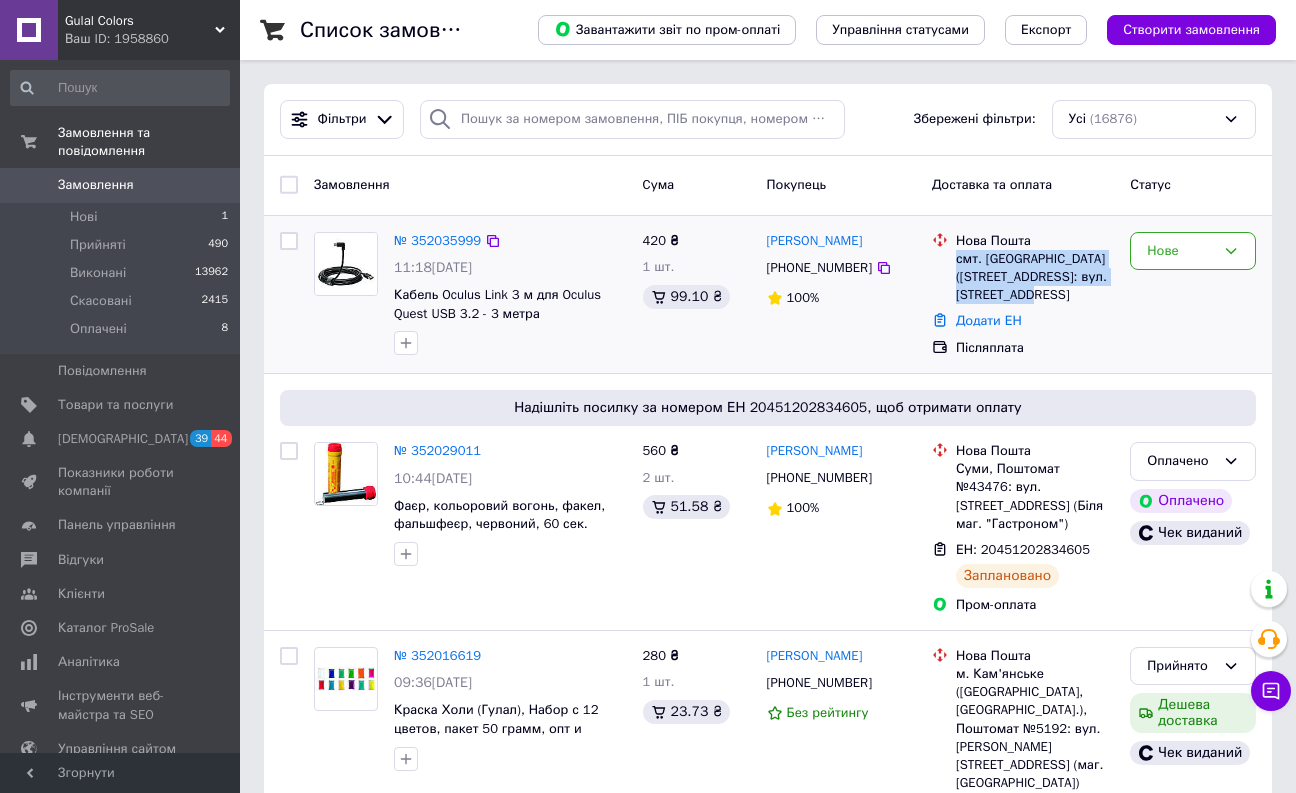 drag, startPoint x: 1080, startPoint y: 302, endPoint x: 957, endPoint y: 265, distance: 128.44453 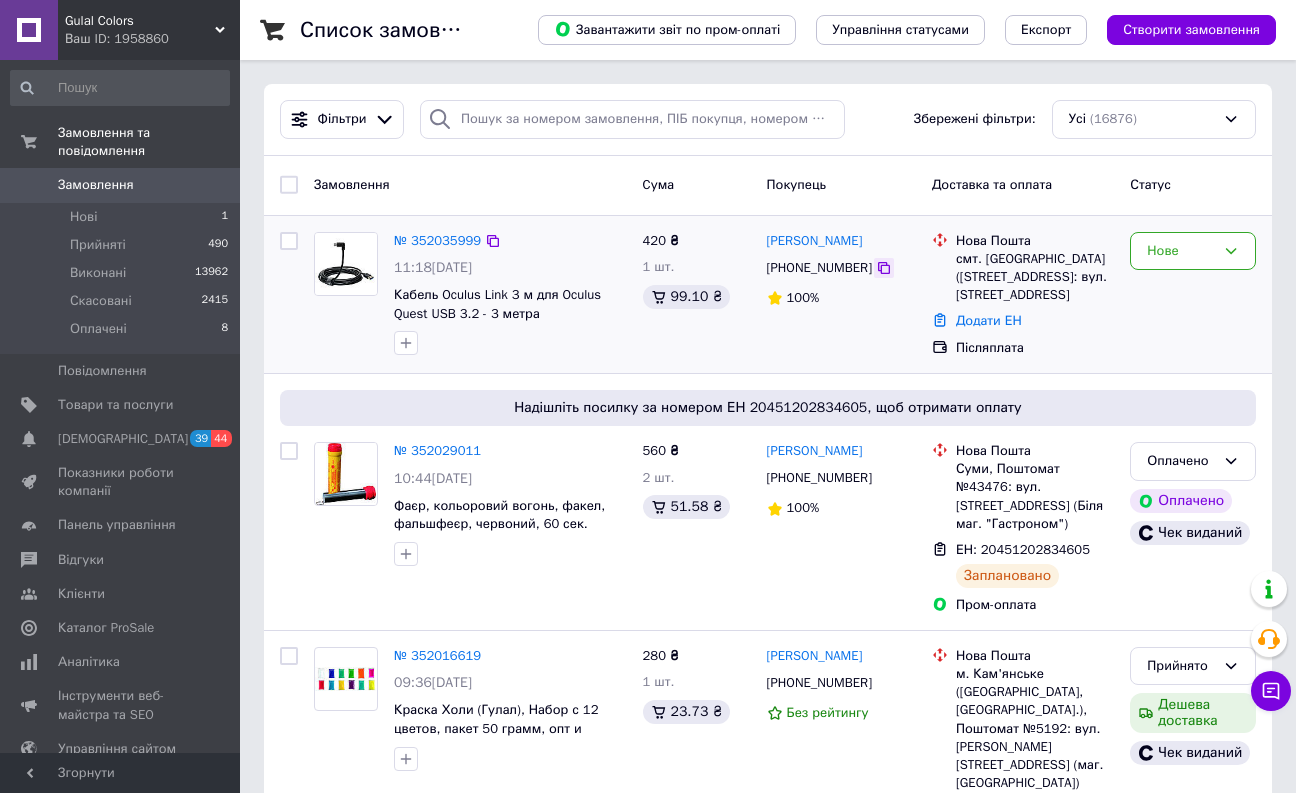 click 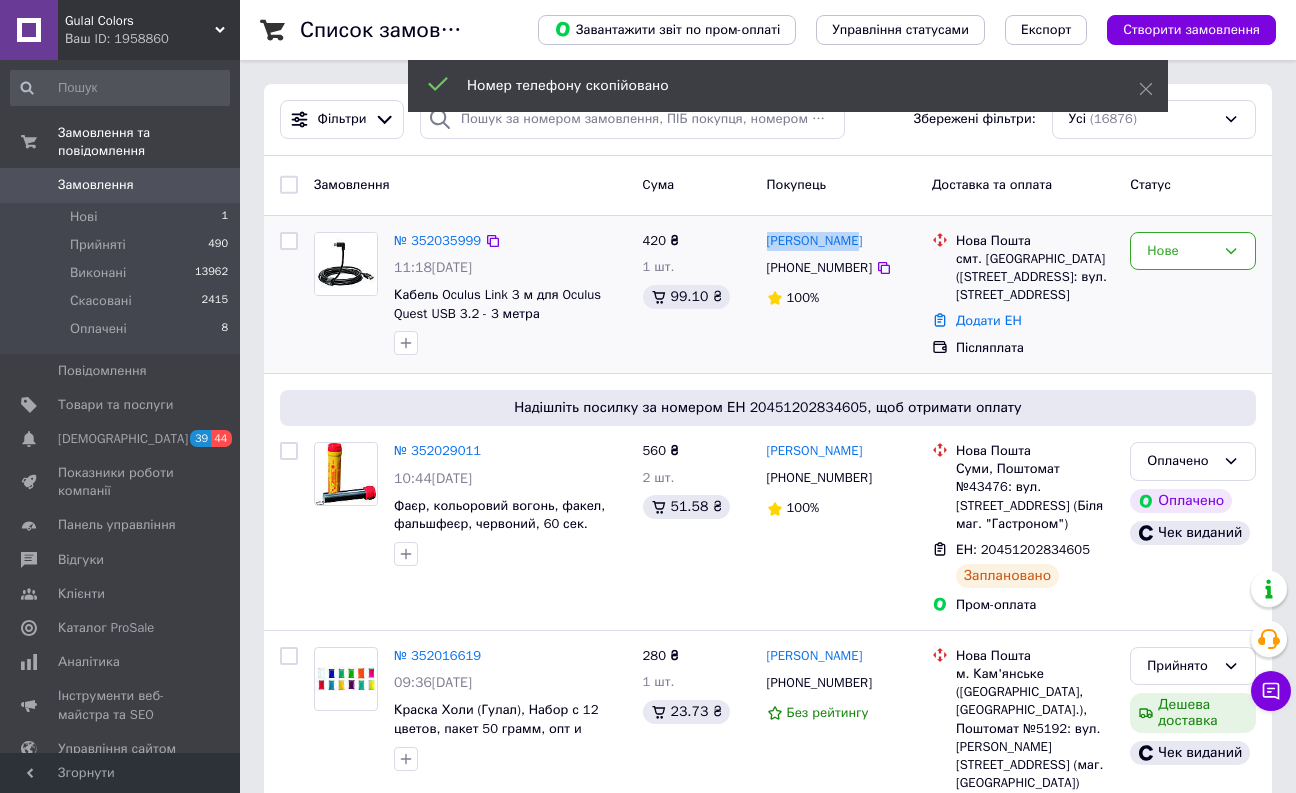 drag, startPoint x: 860, startPoint y: 239, endPoint x: 765, endPoint y: 241, distance: 95.02105 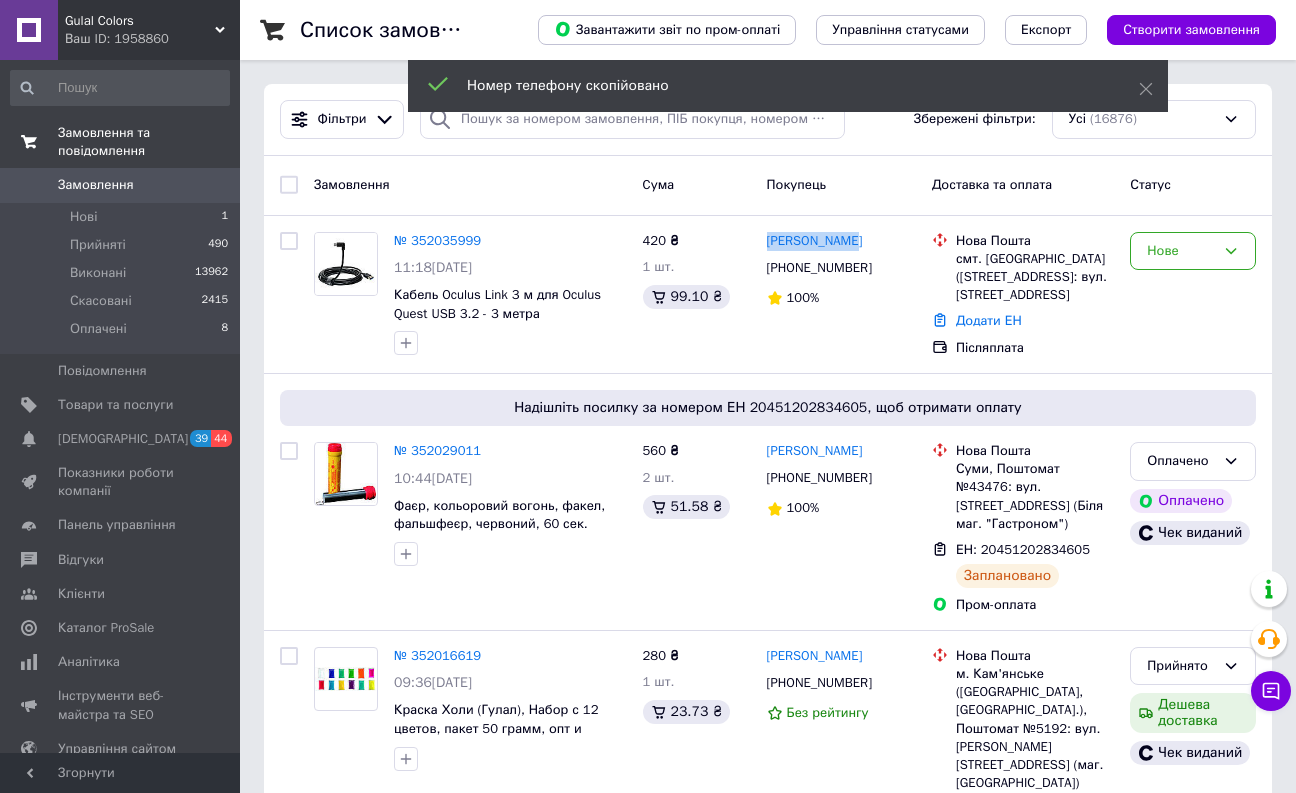 copy on "Назар Бейгер" 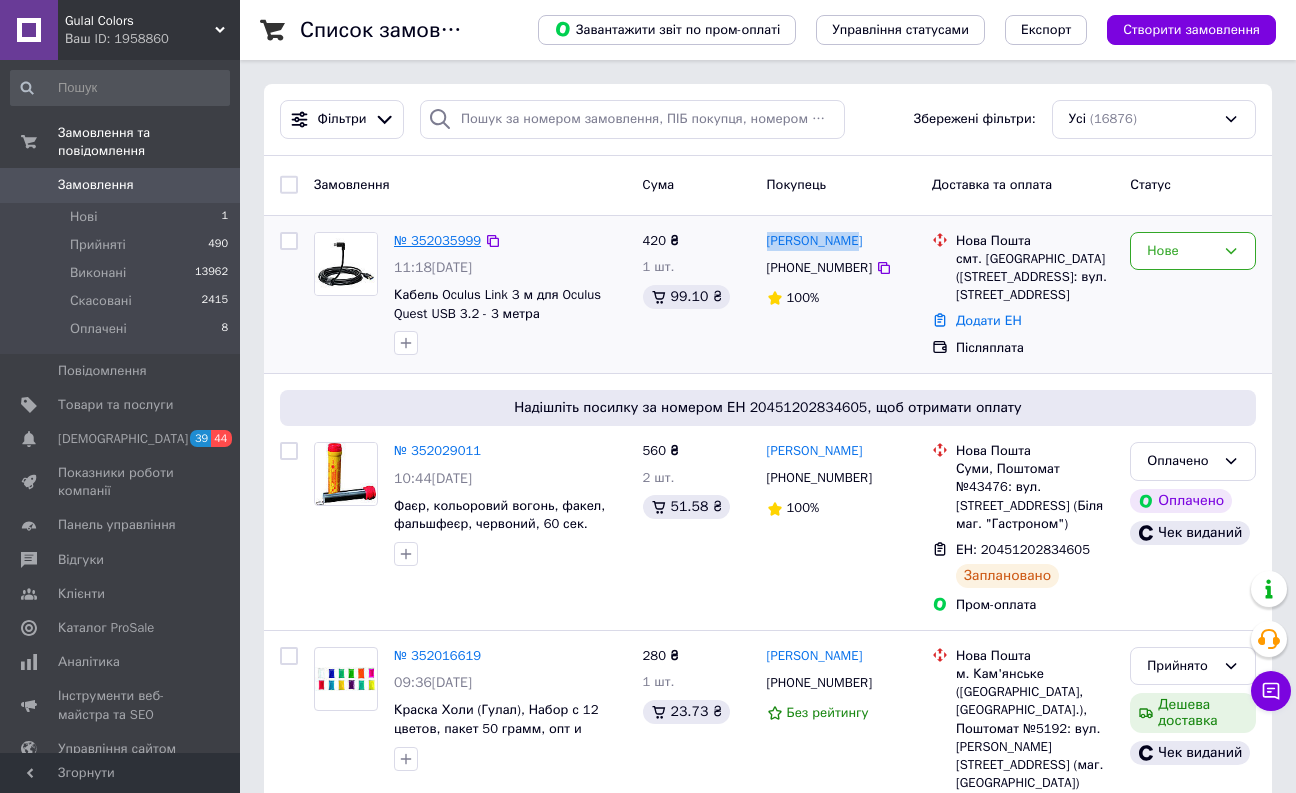 click on "№ 352035999" at bounding box center (437, 240) 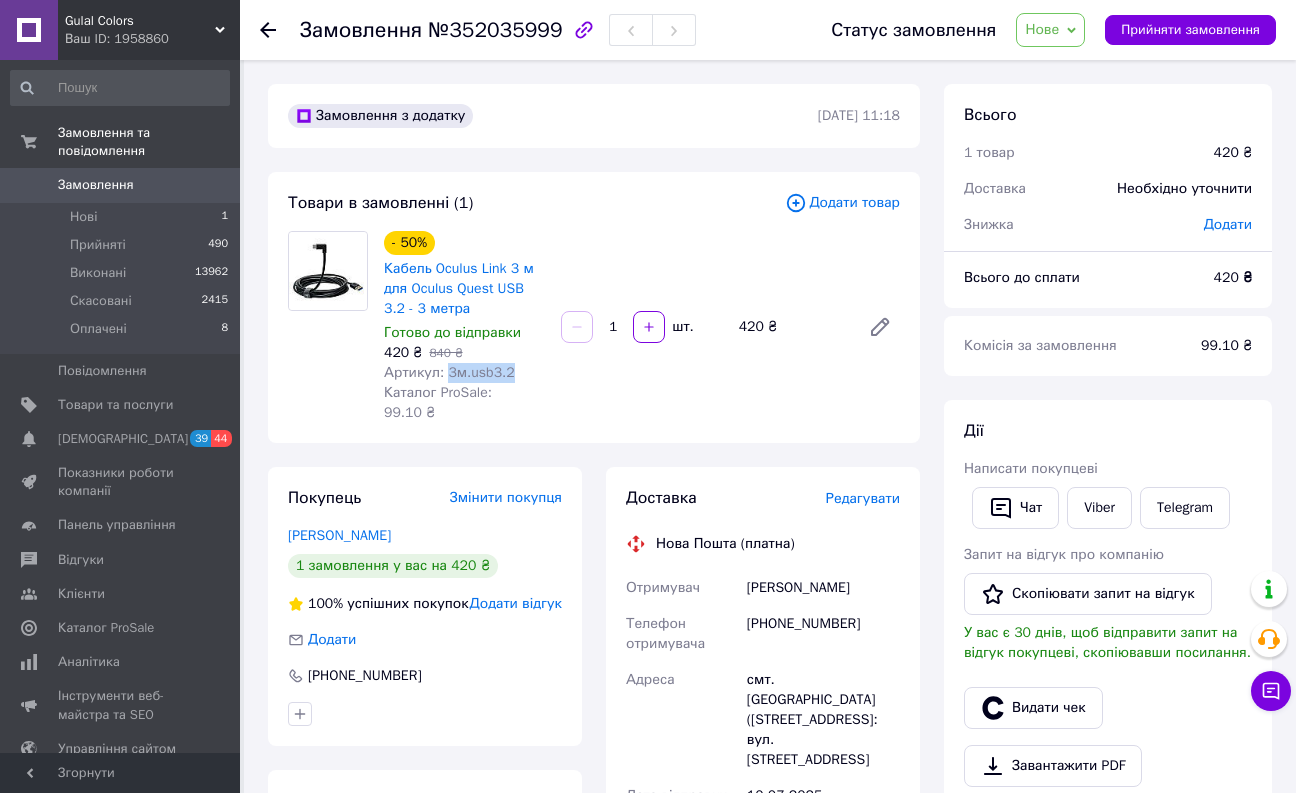 drag, startPoint x: 526, startPoint y: 372, endPoint x: 446, endPoint y: 377, distance: 80.1561 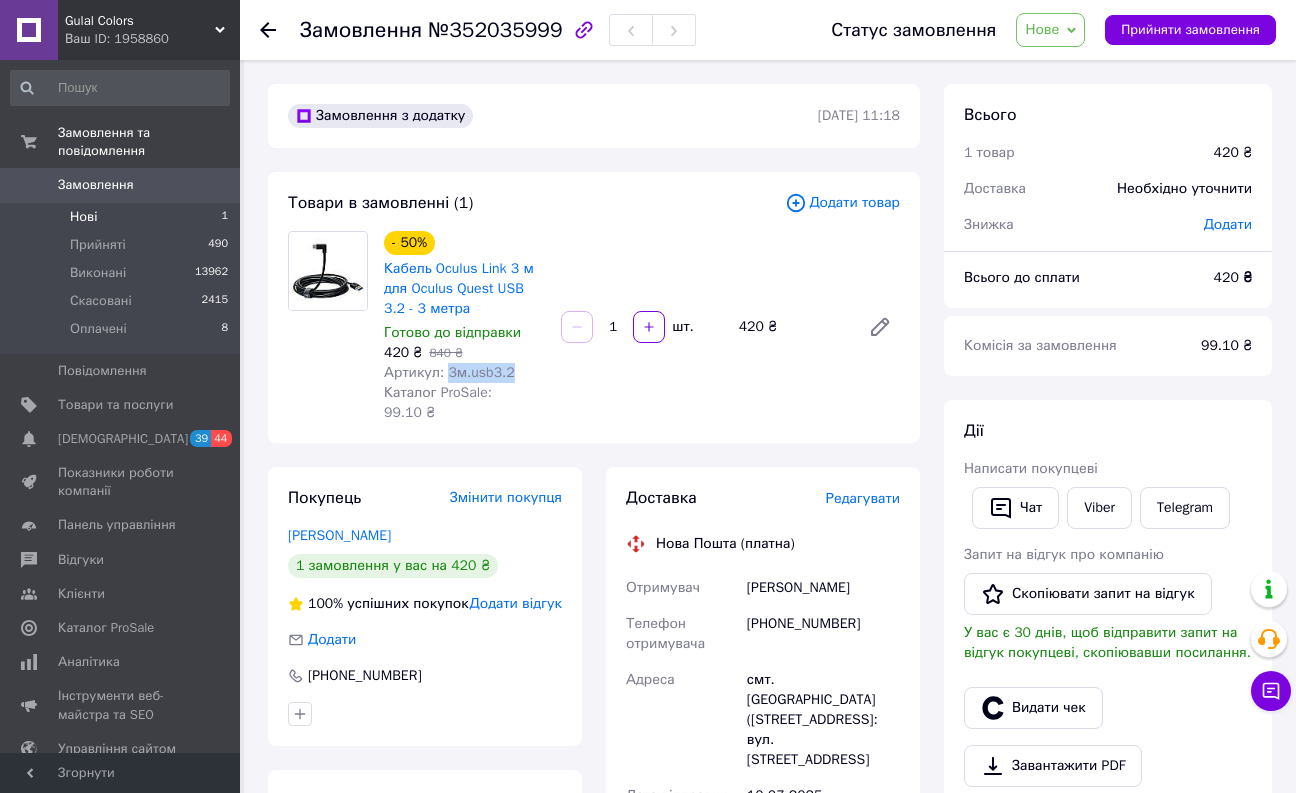 copy on "3м.usb3.2" 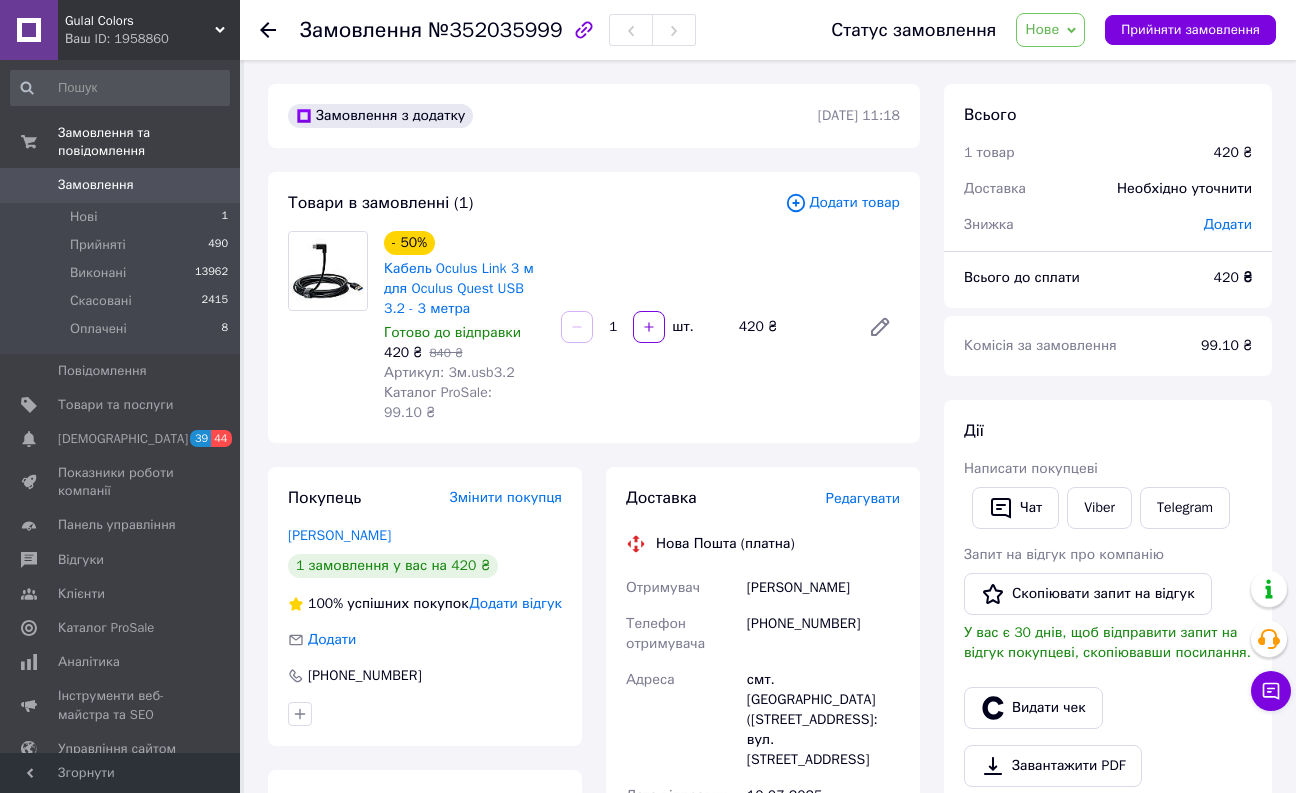 click on "- 50% Кабель Oculus Link 3 м для Oculus Quest USB 3.2 - 3 метра Готово до відправки 420 ₴   840 ₴ Артикул: 3м.usb3.2 Каталог ProSale: 99.10 ₴  1   шт. 420 ₴" at bounding box center [642, 327] 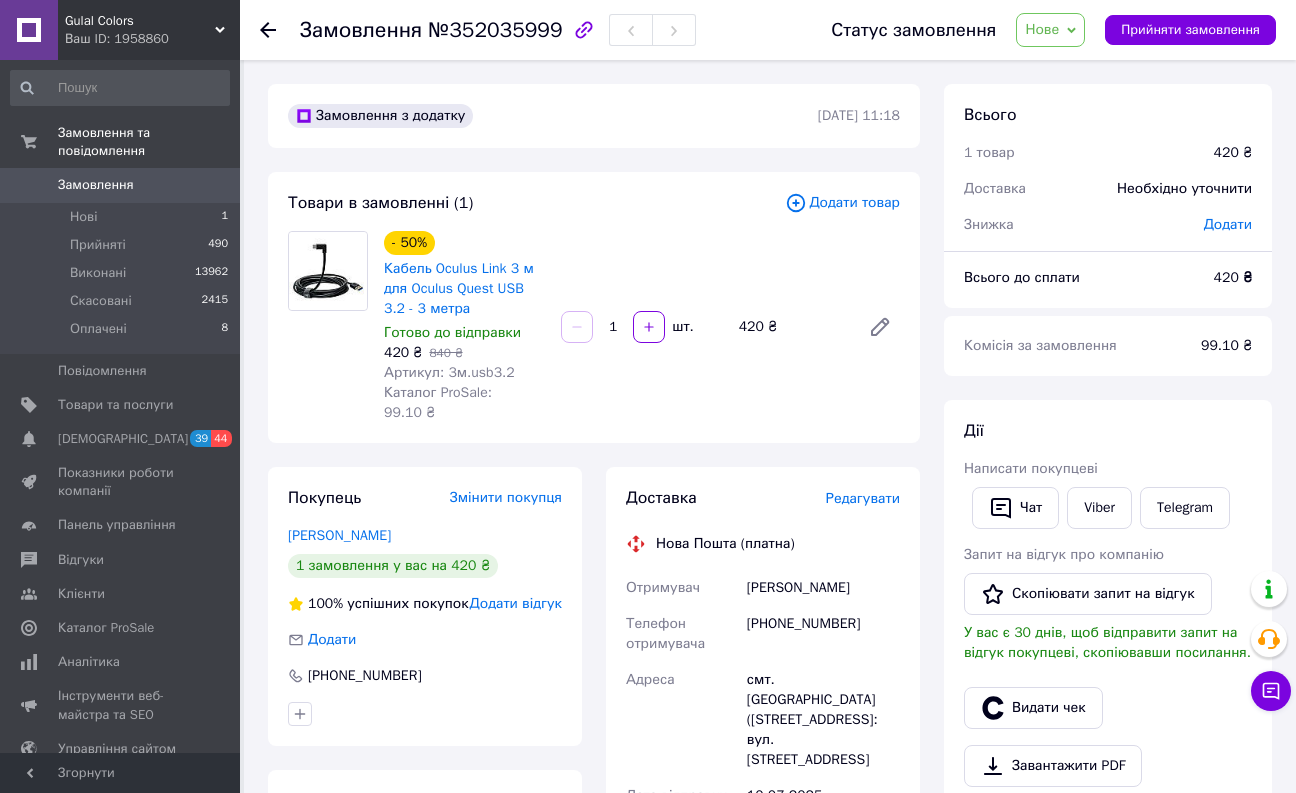 click on "+380994191172" at bounding box center (823, 634) 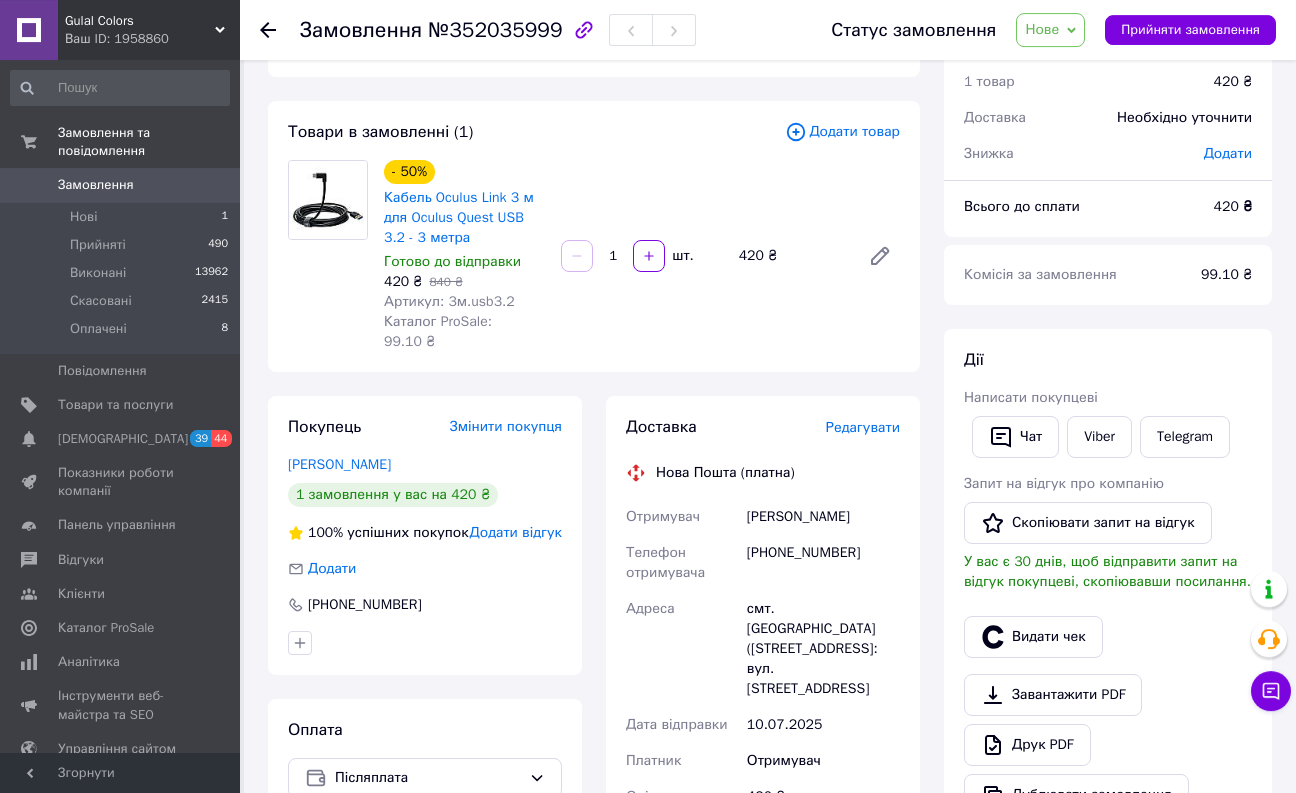 scroll, scrollTop: 102, scrollLeft: 0, axis: vertical 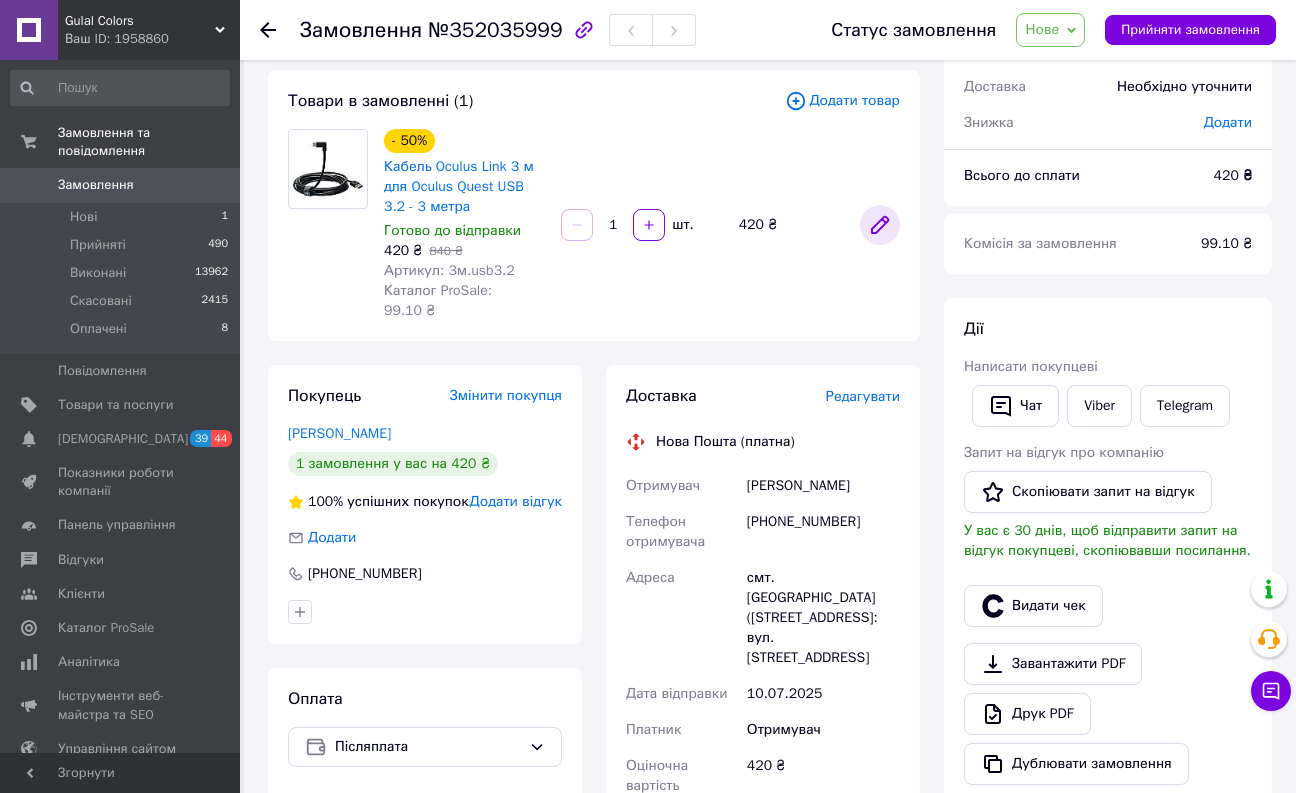 click 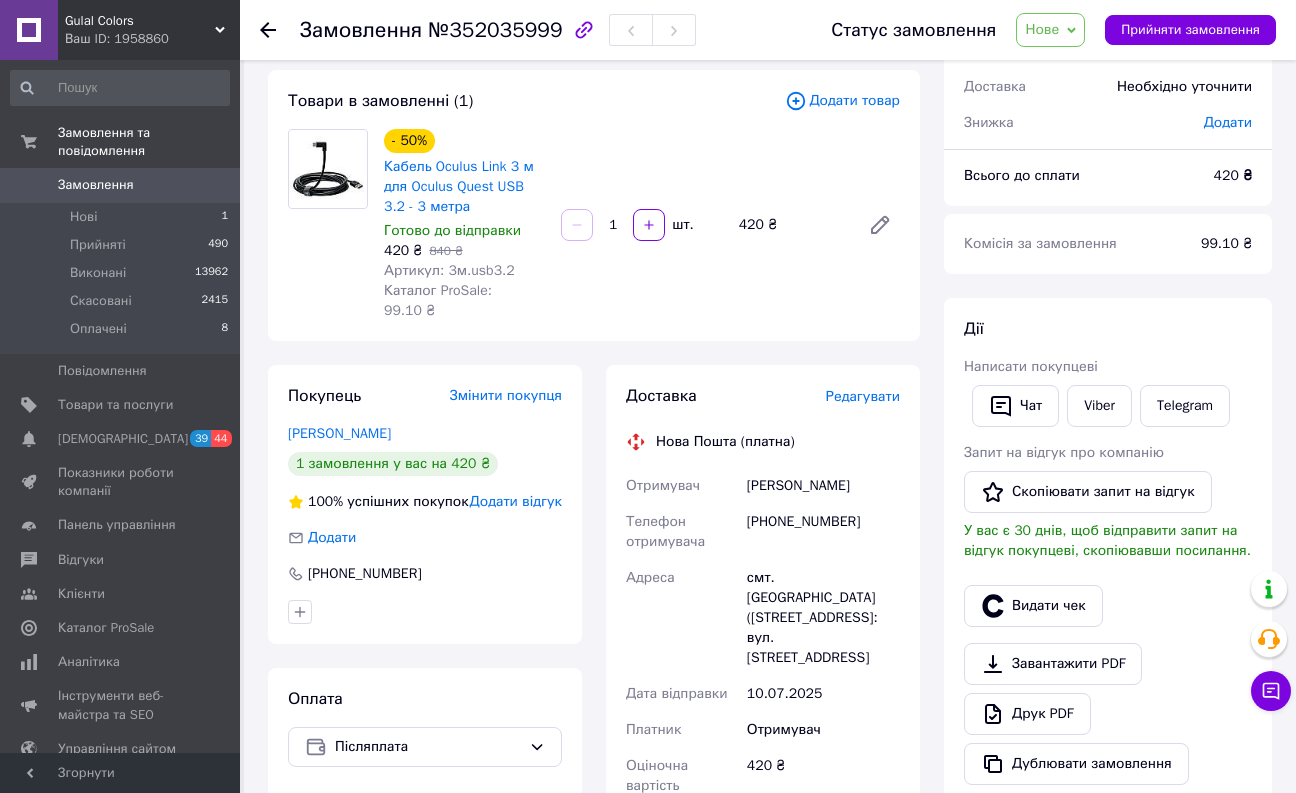 scroll, scrollTop: 510, scrollLeft: 0, axis: vertical 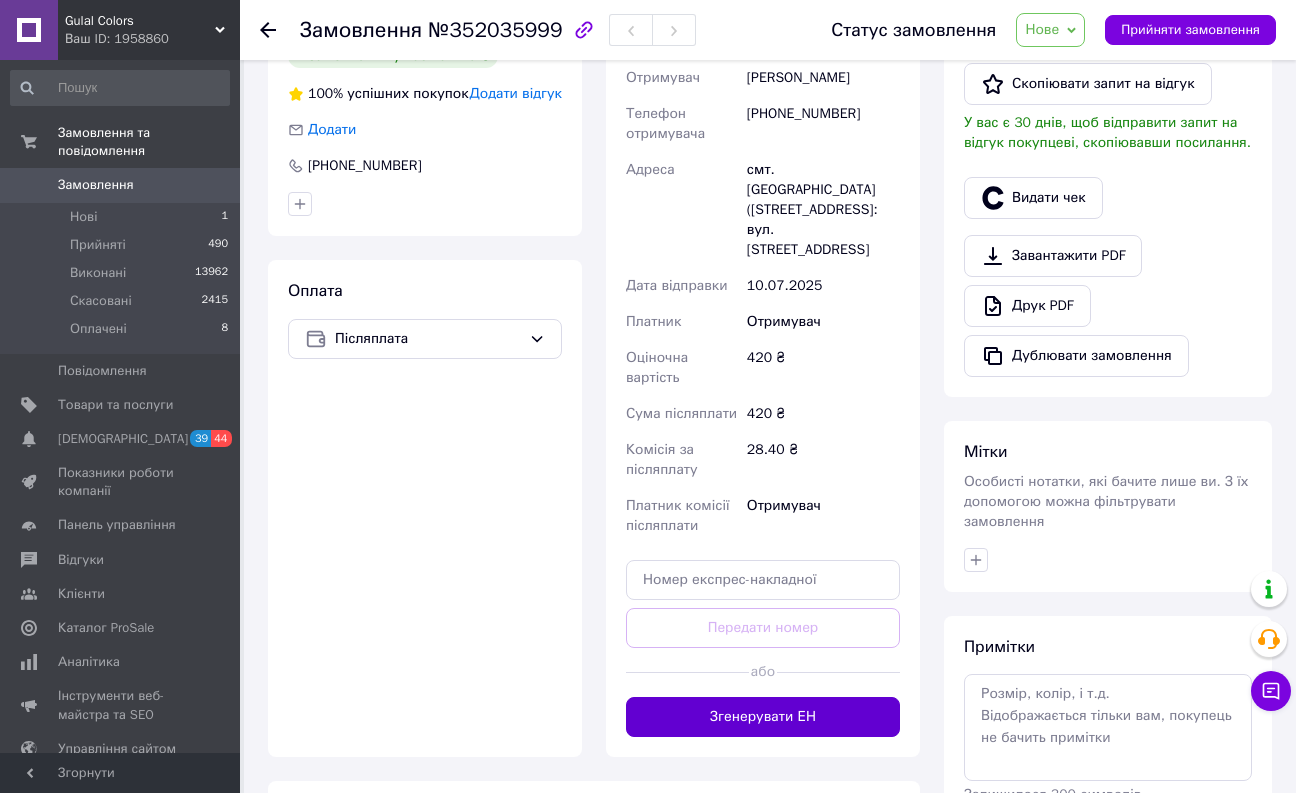 click on "Згенерувати ЕН" at bounding box center (763, 717) 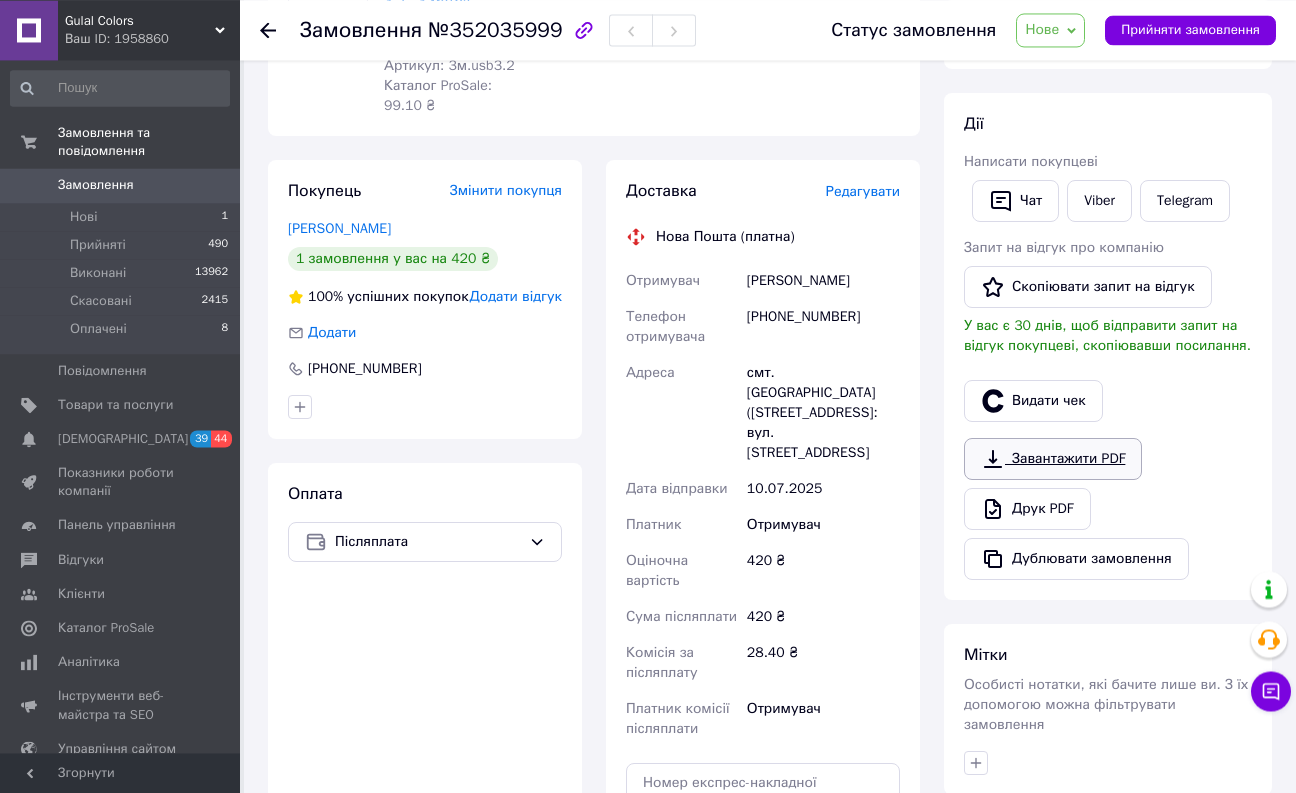 scroll, scrollTop: 306, scrollLeft: 0, axis: vertical 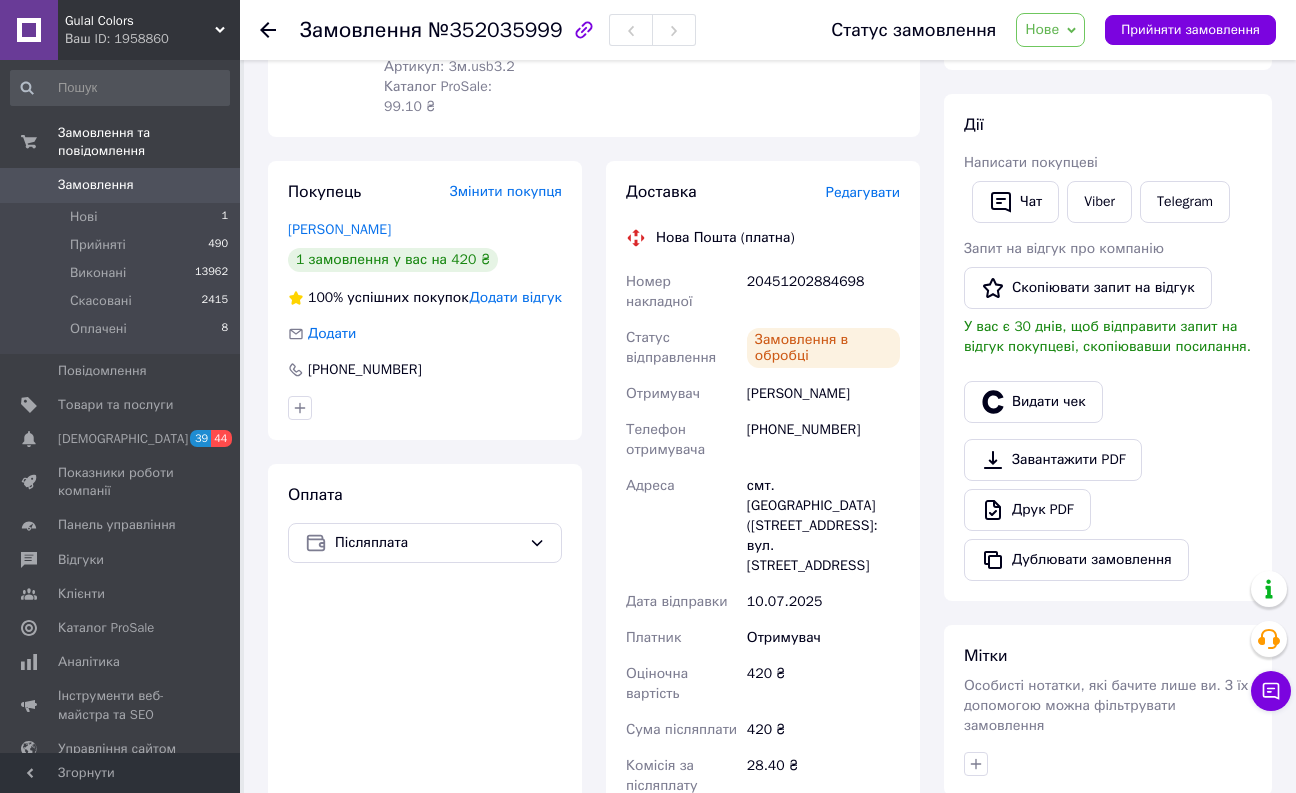 click on "Видати чек" at bounding box center [1033, 402] 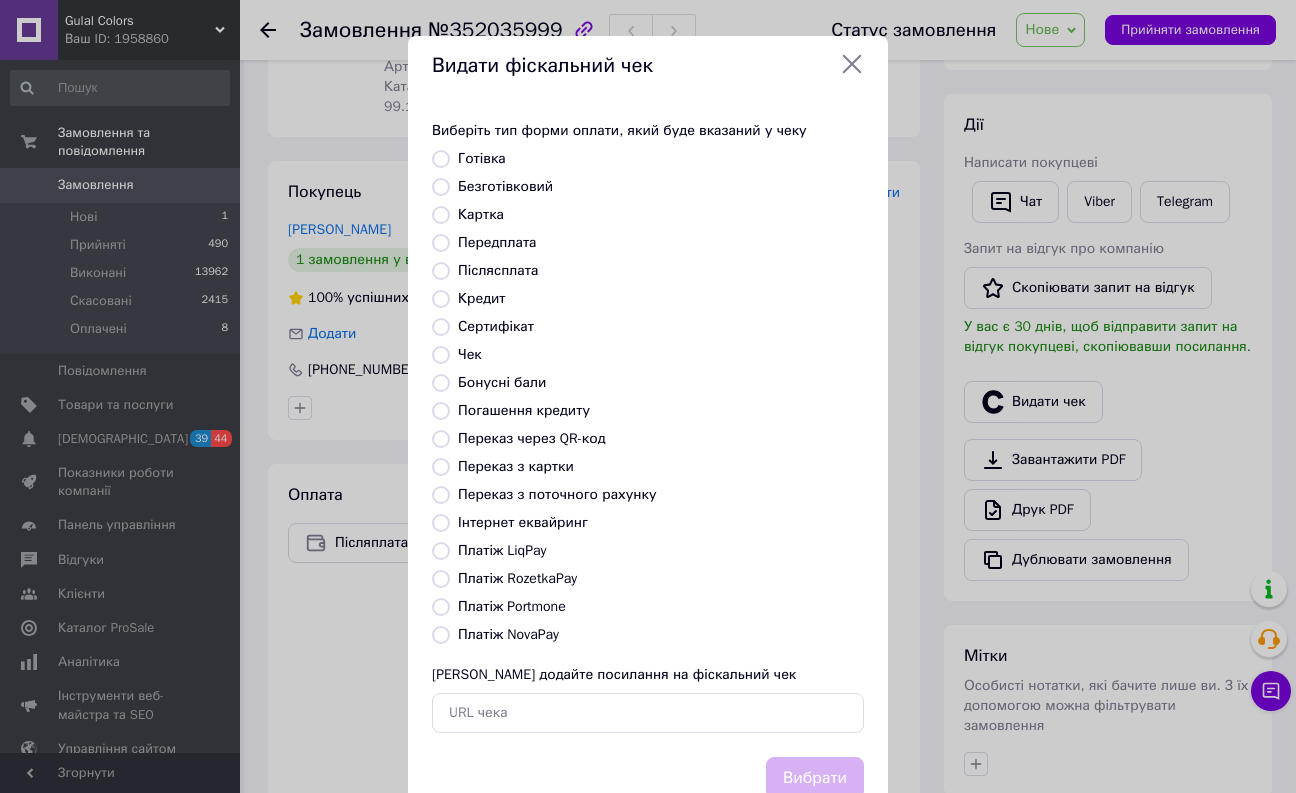 click on "Платіж NovaPay" at bounding box center (508, 634) 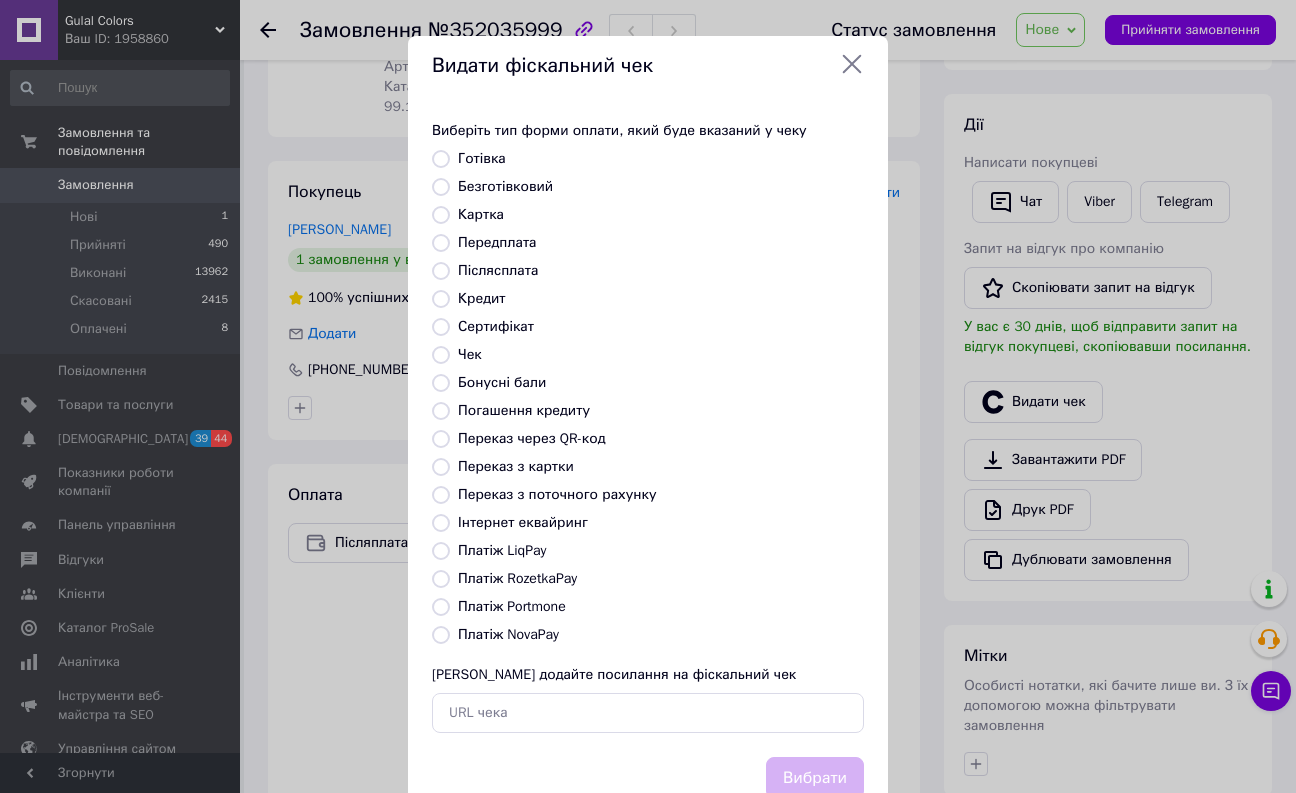 radio on "true" 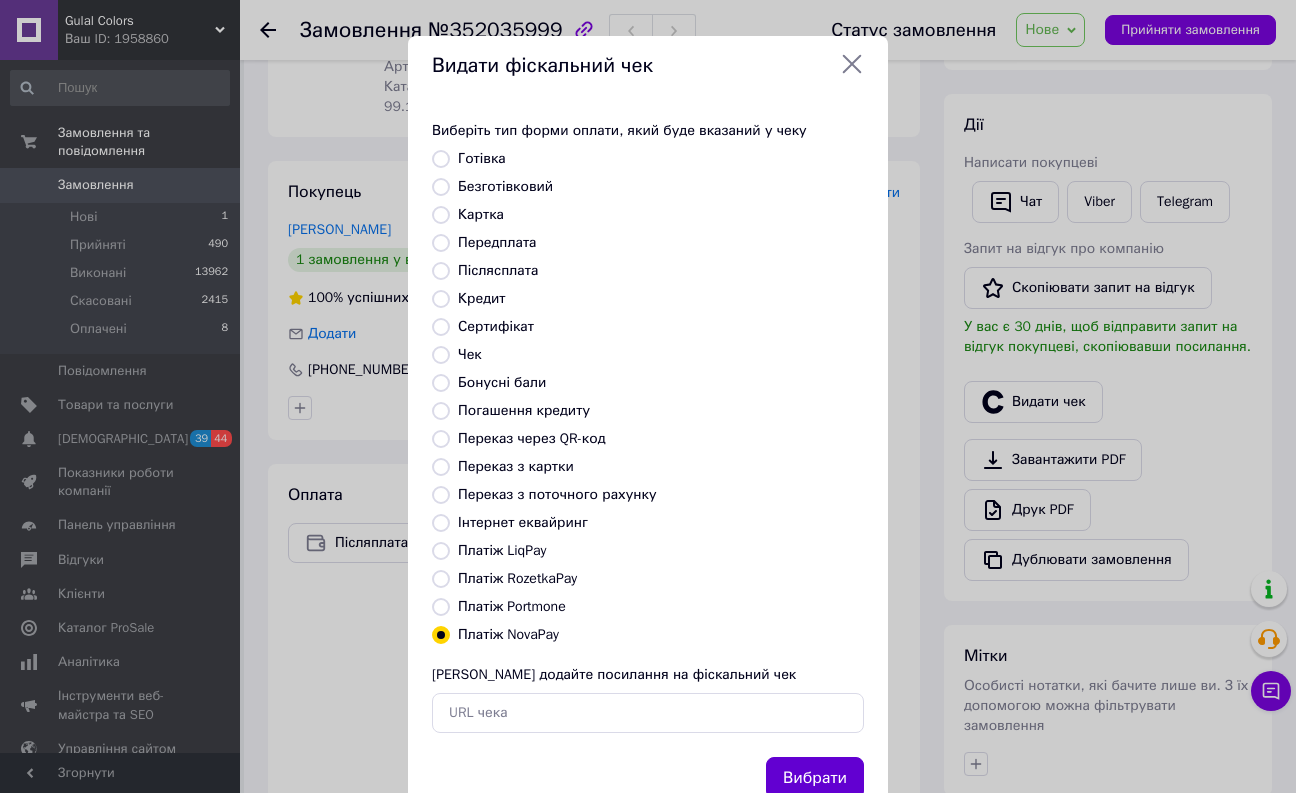 click on "Вибрати" at bounding box center [815, 778] 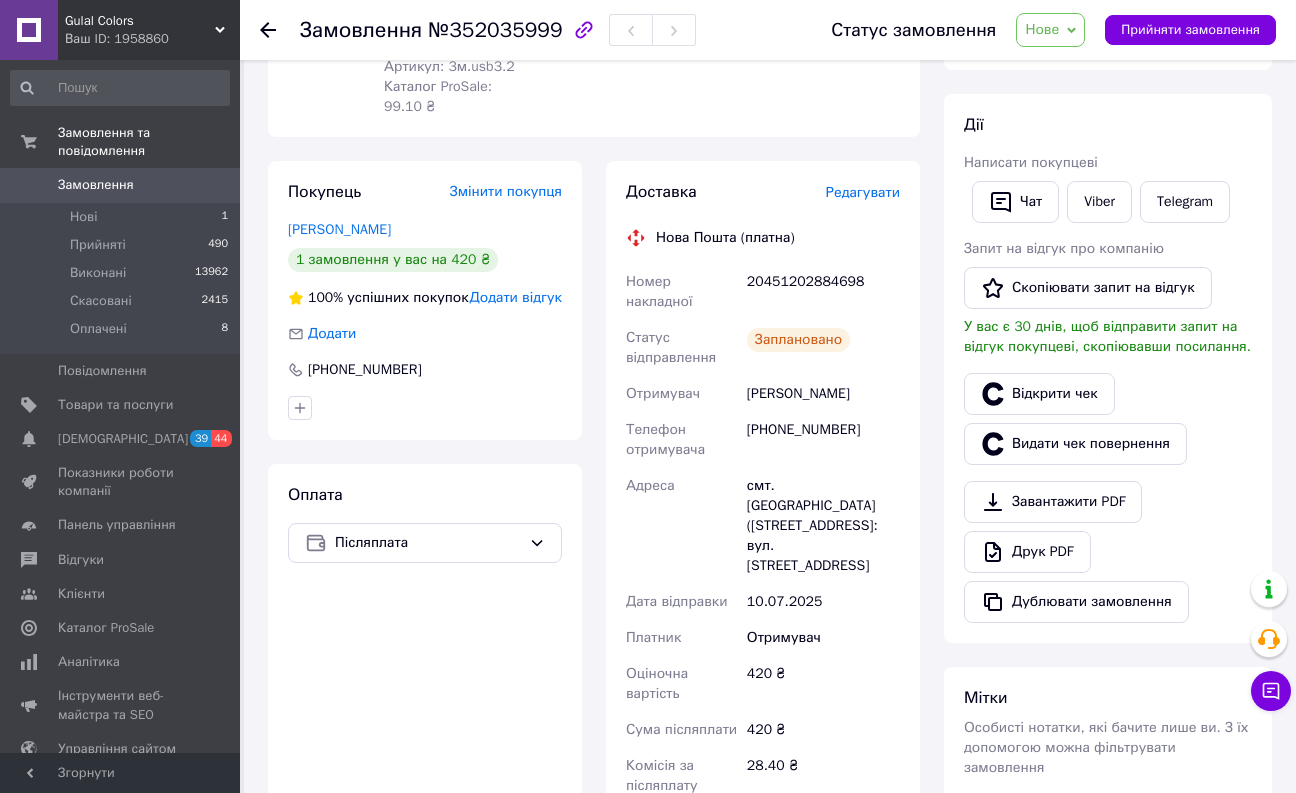 click on "20451202884698" at bounding box center (823, 292) 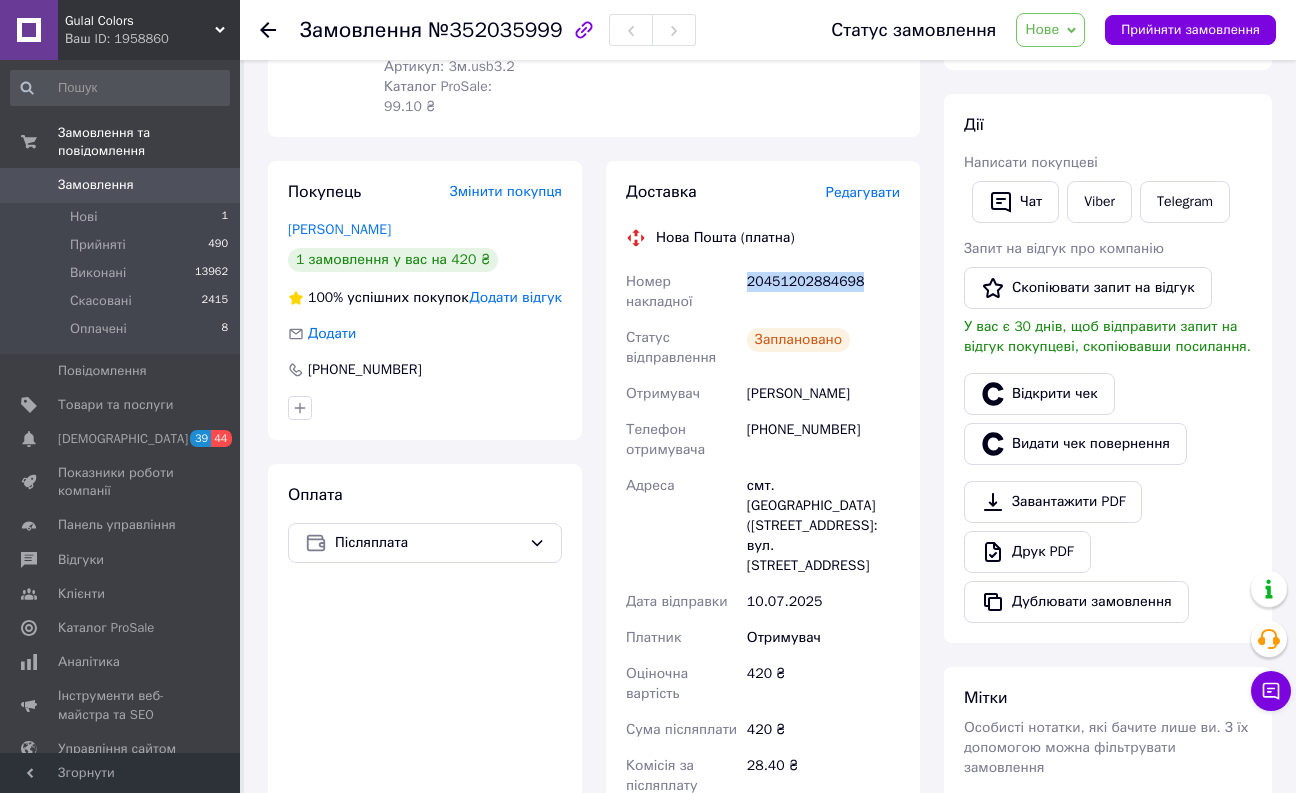 click on "20451202884698" at bounding box center [823, 292] 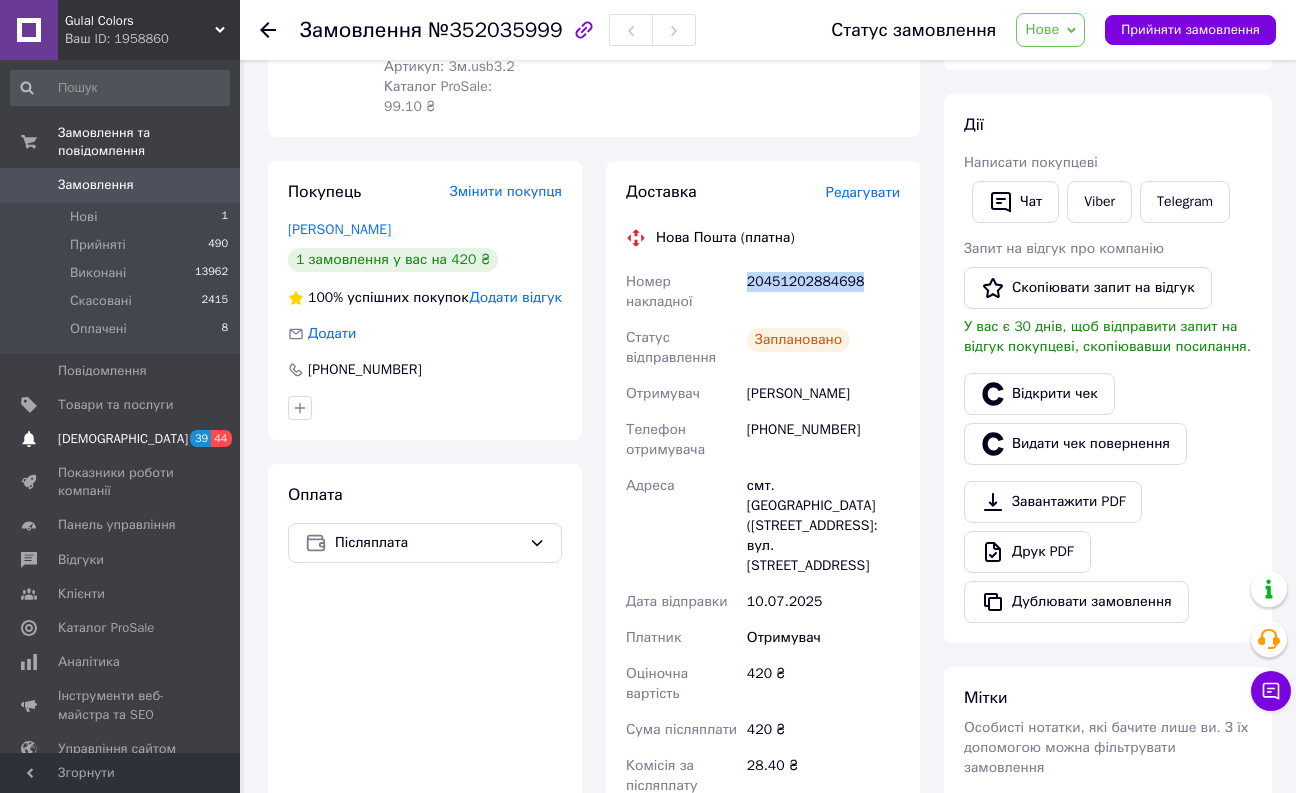 copy on "20451202884698" 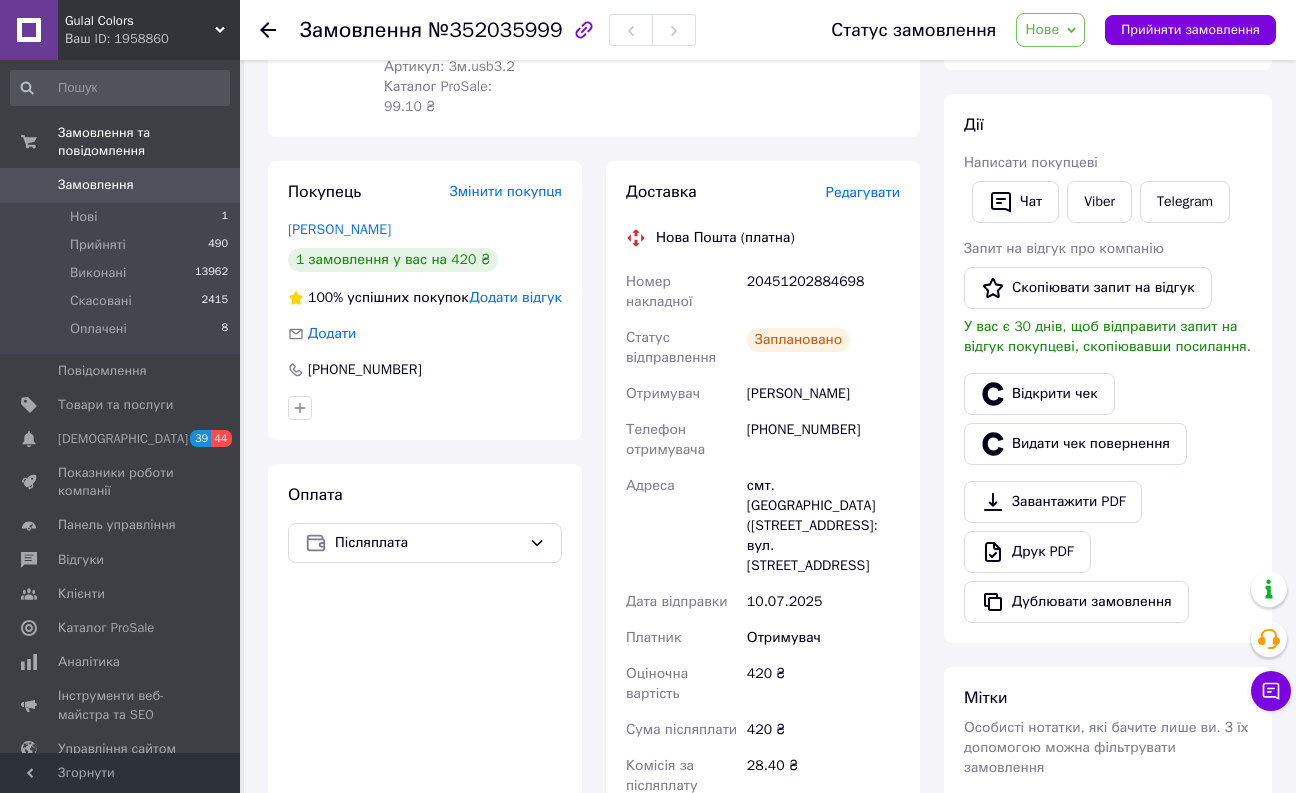click on "Адреса" at bounding box center (682, 526) 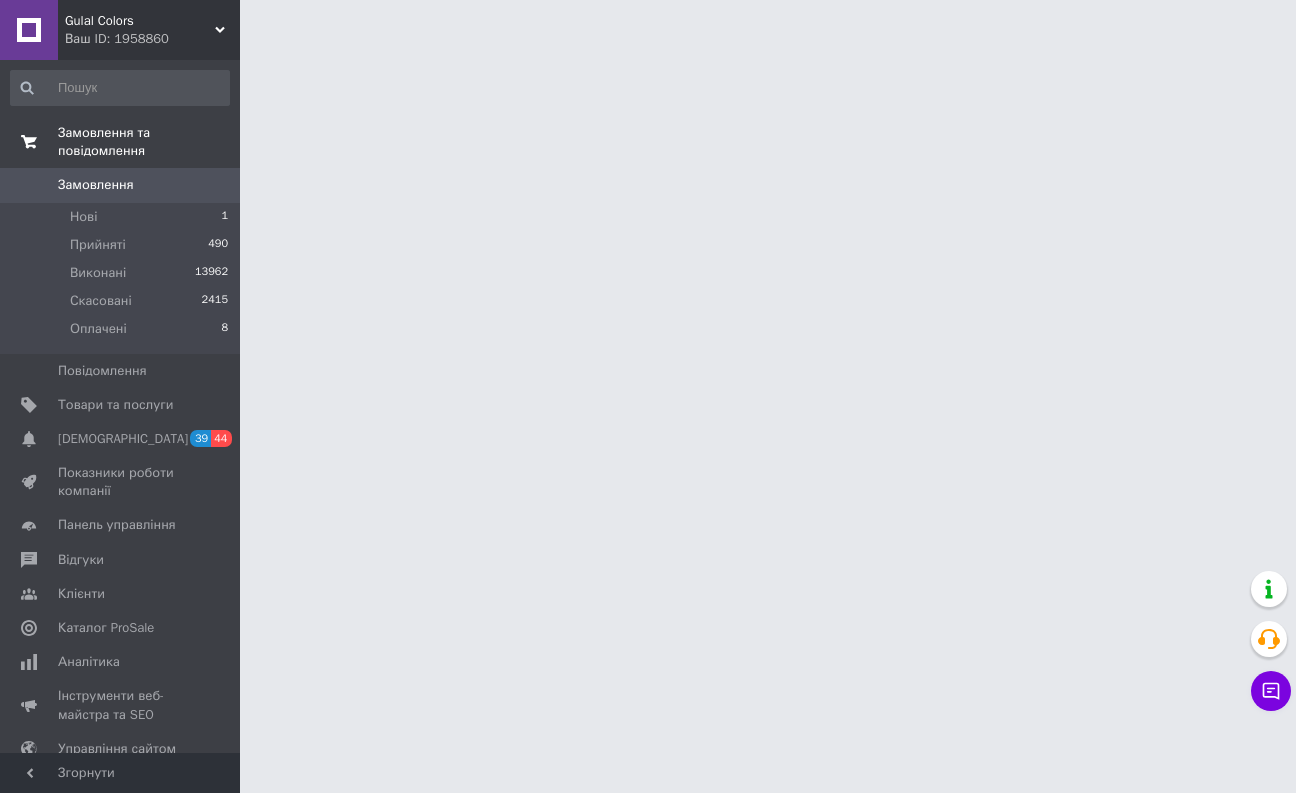 scroll, scrollTop: 0, scrollLeft: 0, axis: both 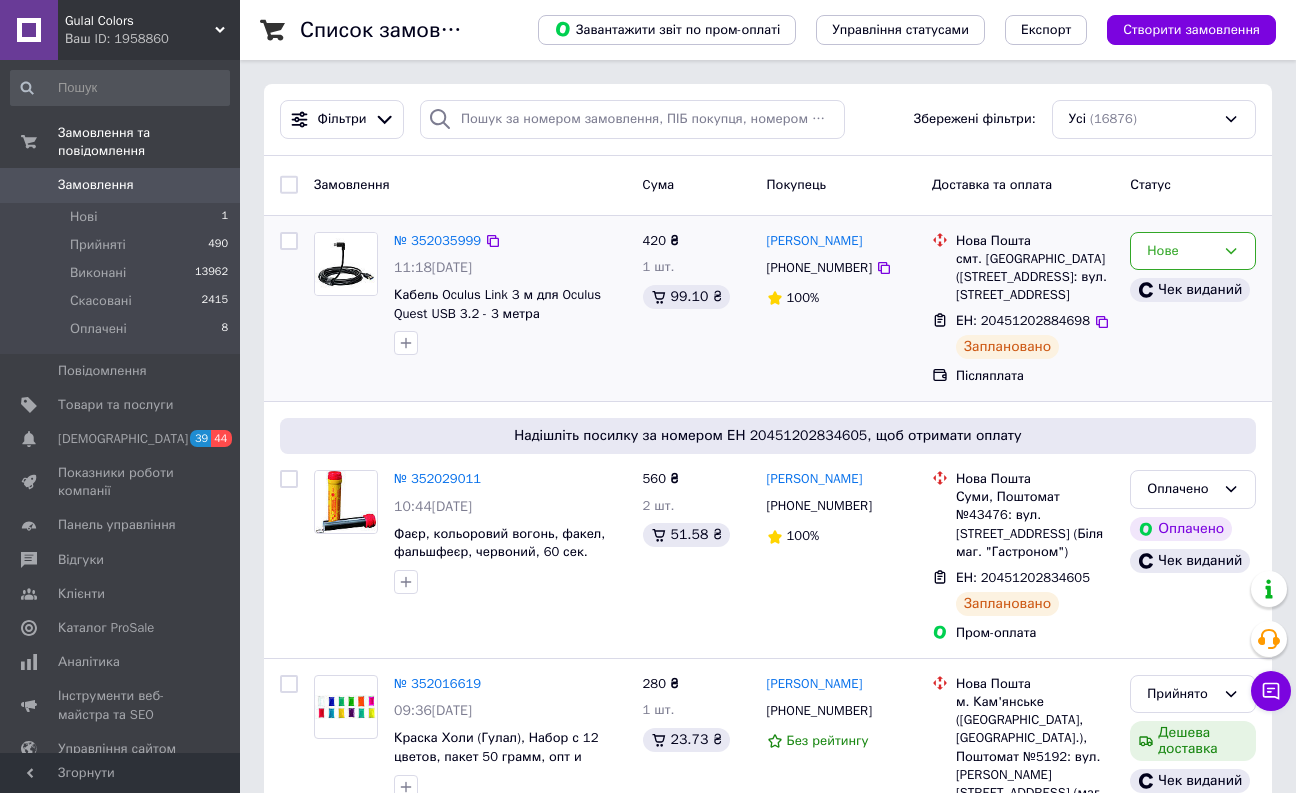 click on "Назар Бейгер +380994191172 100%" at bounding box center (841, 309) 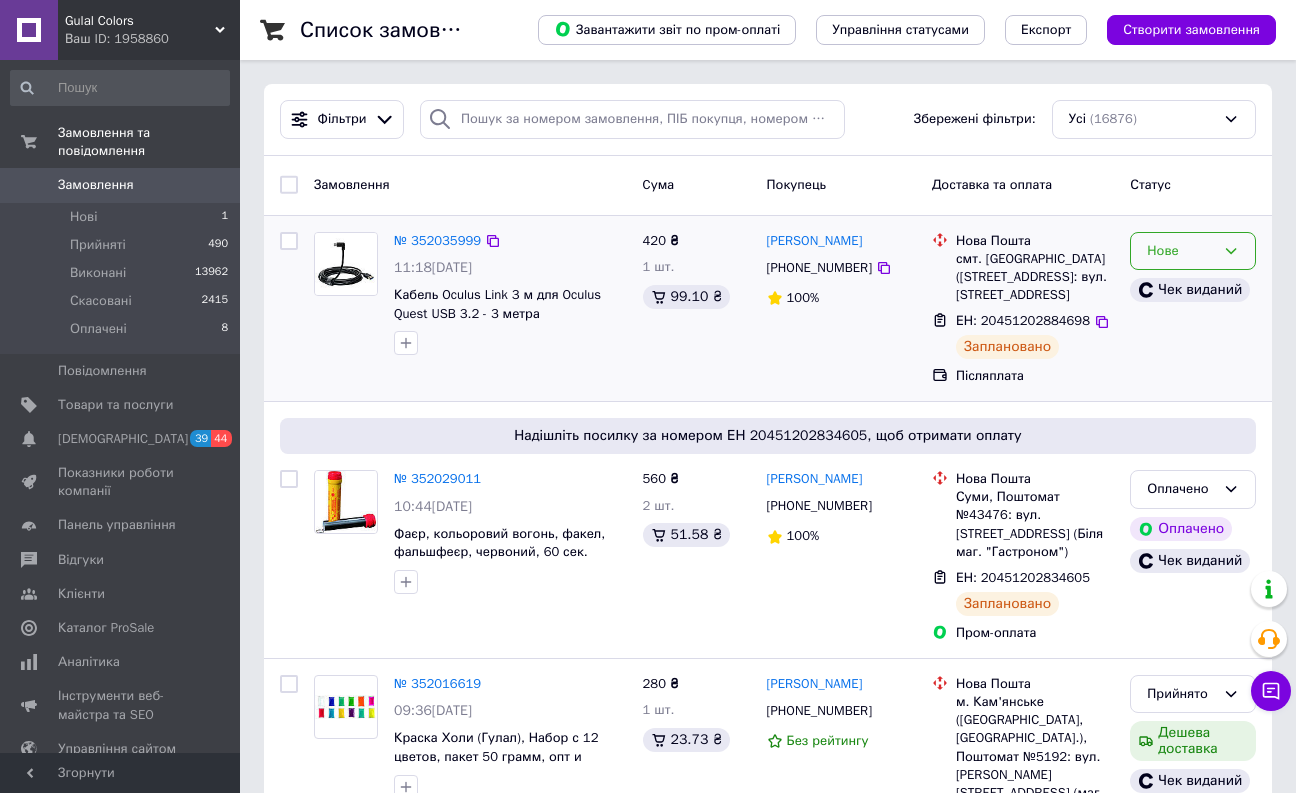 click 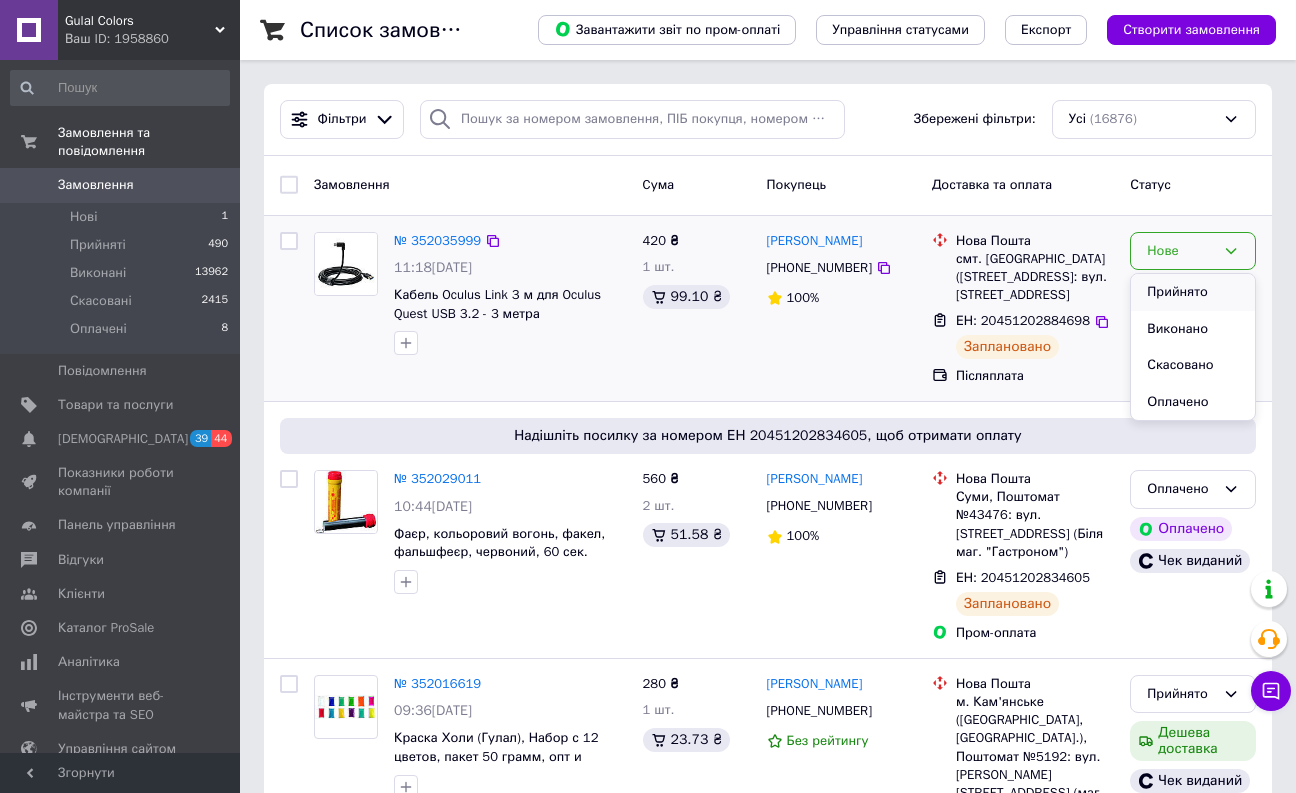 click on "Прийнято" at bounding box center (1193, 292) 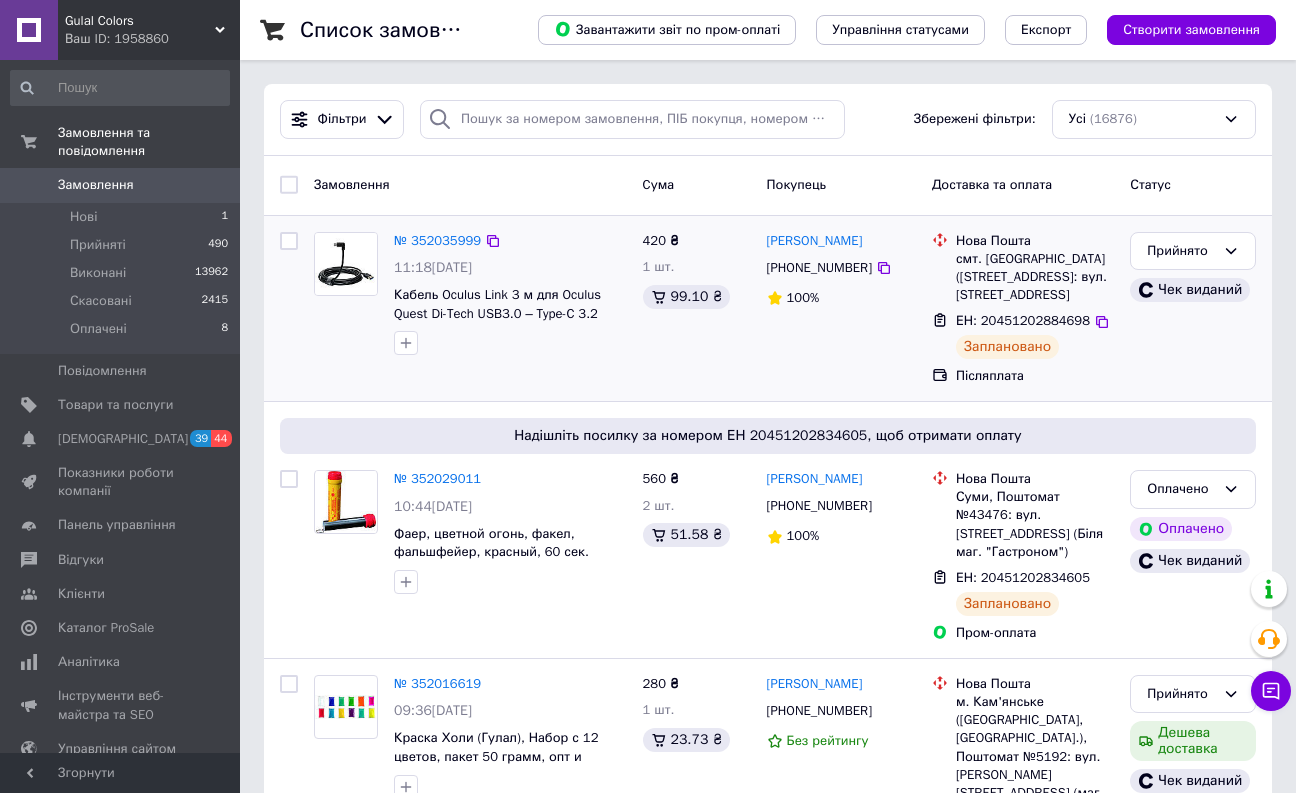 click on "Назар Бейгер +380994191172 100%" at bounding box center (841, 309) 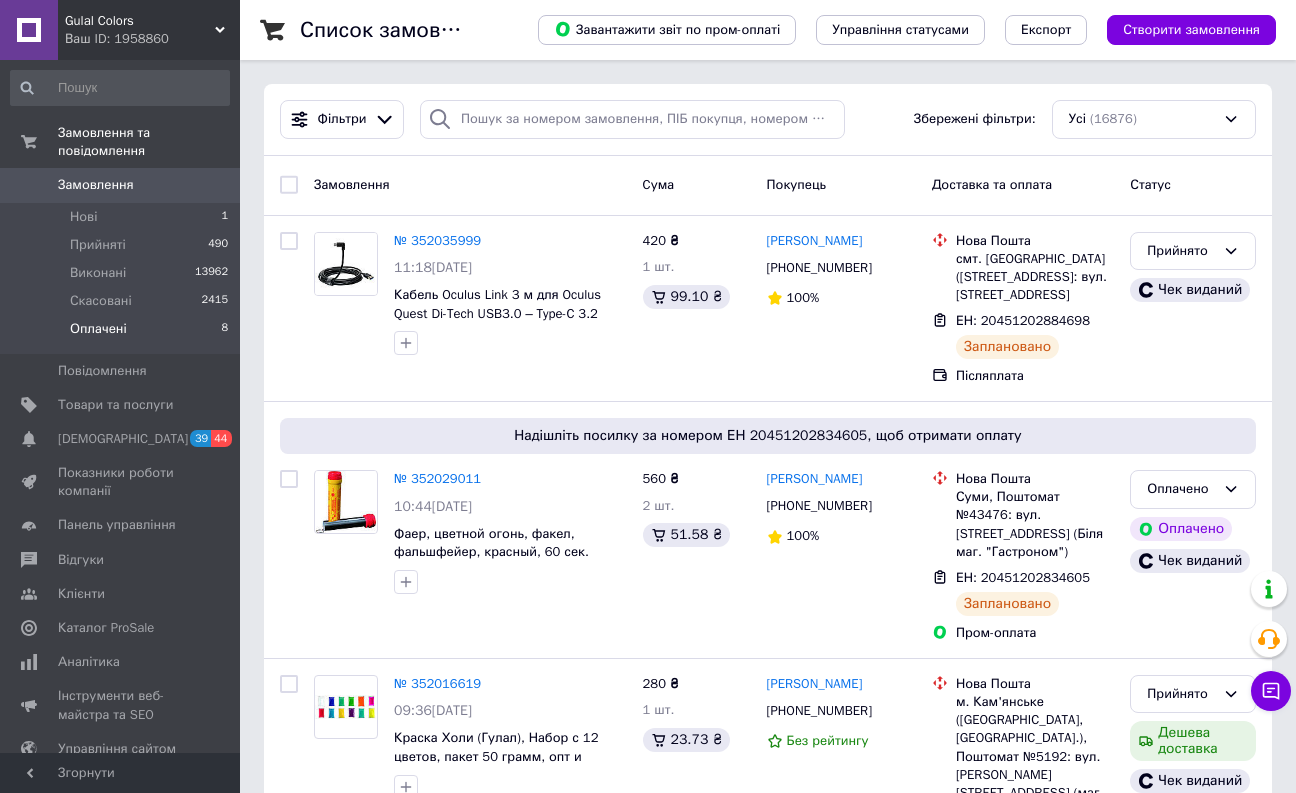 click on "Оплачені 8" at bounding box center [120, 334] 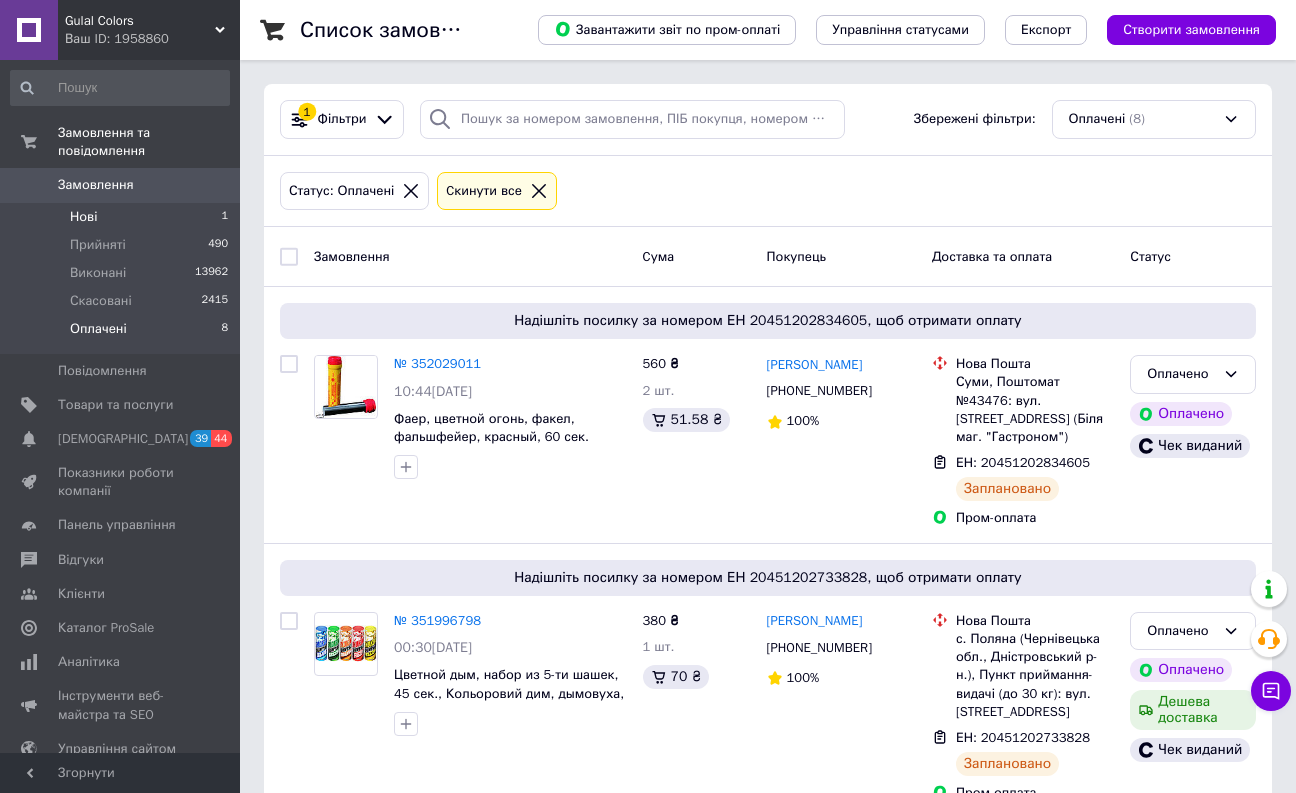 click on "Нові 1" at bounding box center [120, 217] 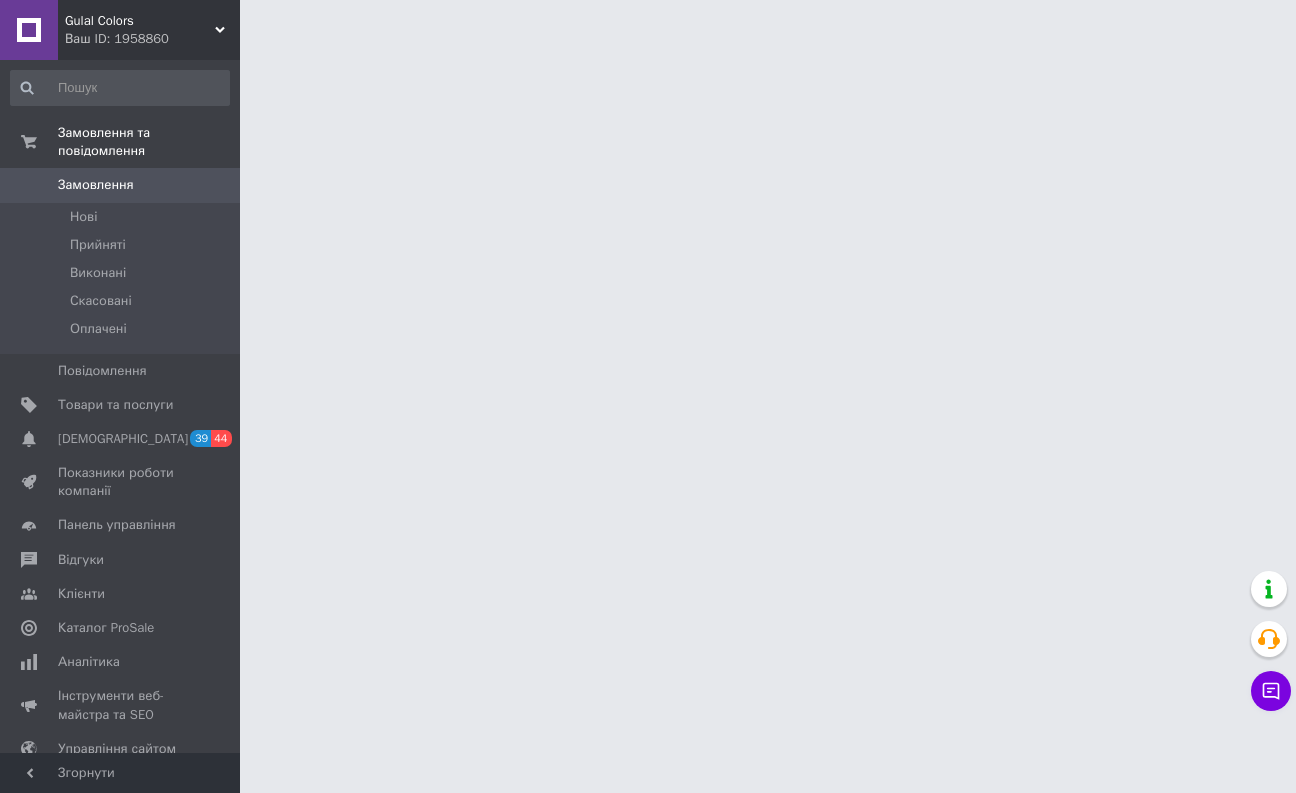 scroll, scrollTop: 0, scrollLeft: 0, axis: both 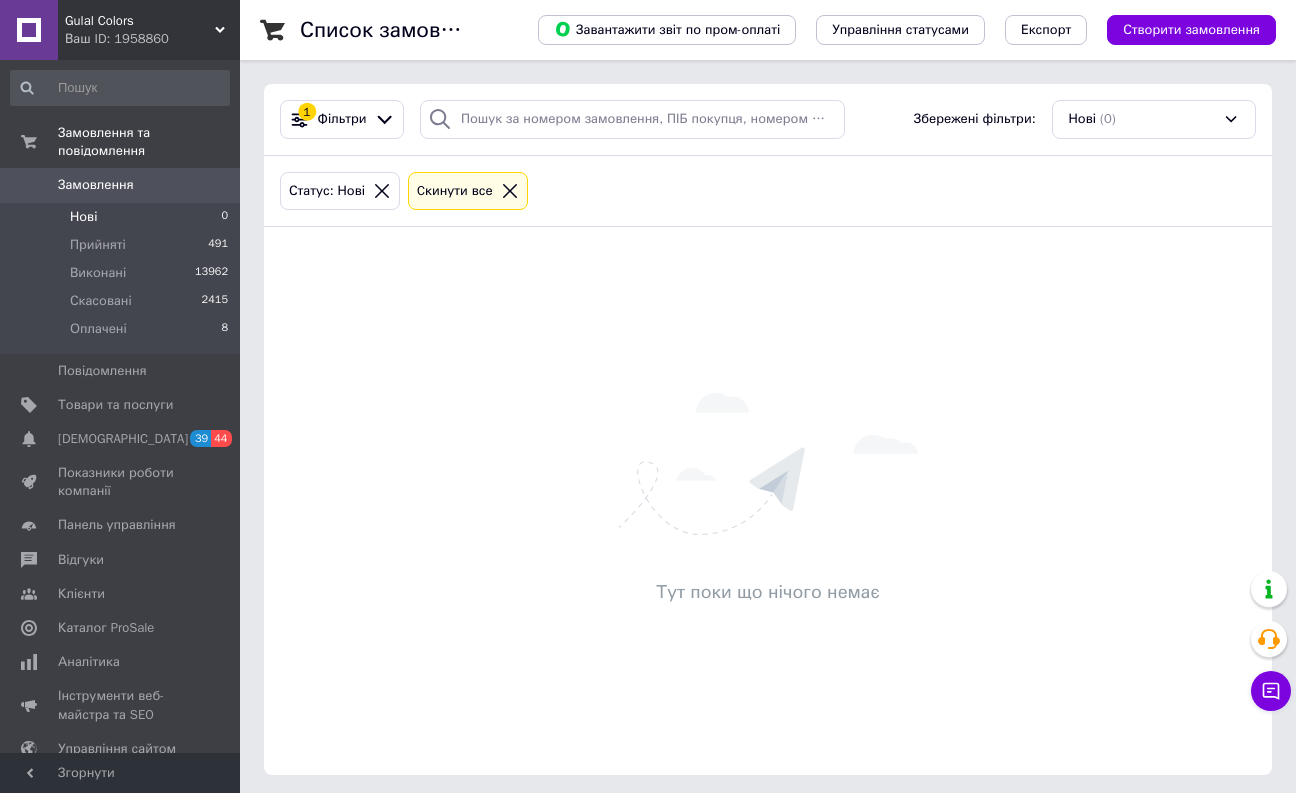 click on "Тут поки що нічого немає" at bounding box center (768, 501) 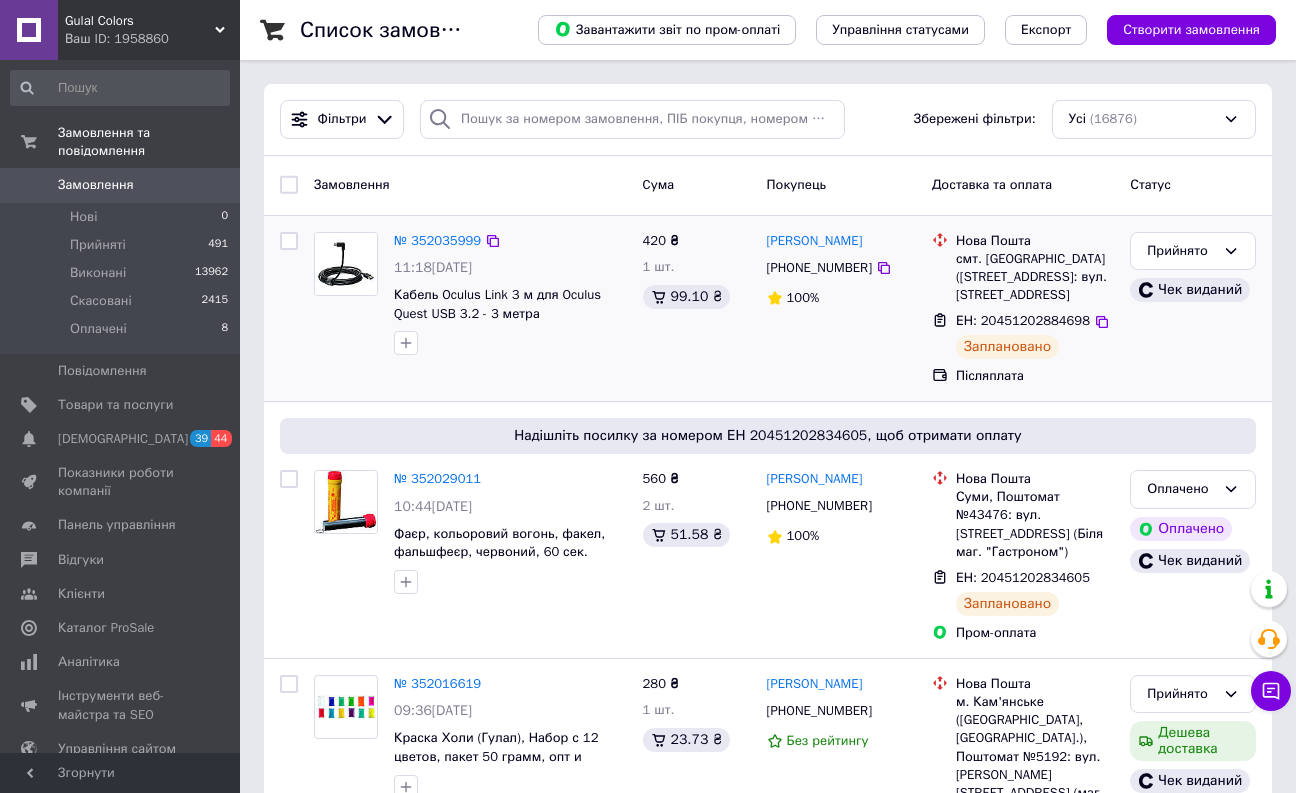 click on "№ 352035999 11:18, 10.07.2025 Кабель Oculus Link 3 м для Oculus Quest USB 3.2 - 3 метра 420 ₴ 1 шт. 99.10 ₴ Назар Бейгер +380994191172 100% Нова Пошта смт. Дружба (Тернопільська обл.), №1: вул. Л.Українки, 7 б ЕН: 20451202884698 Заплановано Післяплата Прийнято Чек виданий" at bounding box center [768, 309] 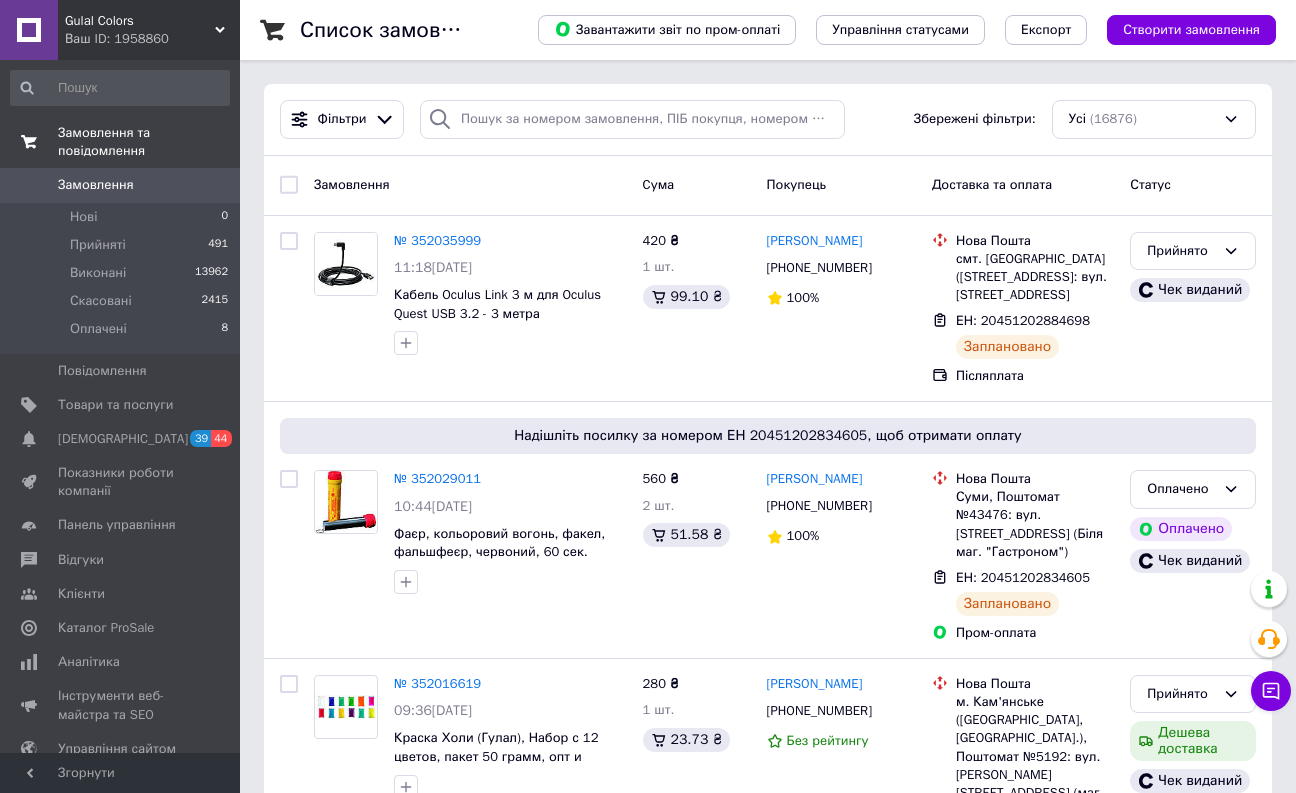 click on "Замовлення та повідомлення" at bounding box center [120, 142] 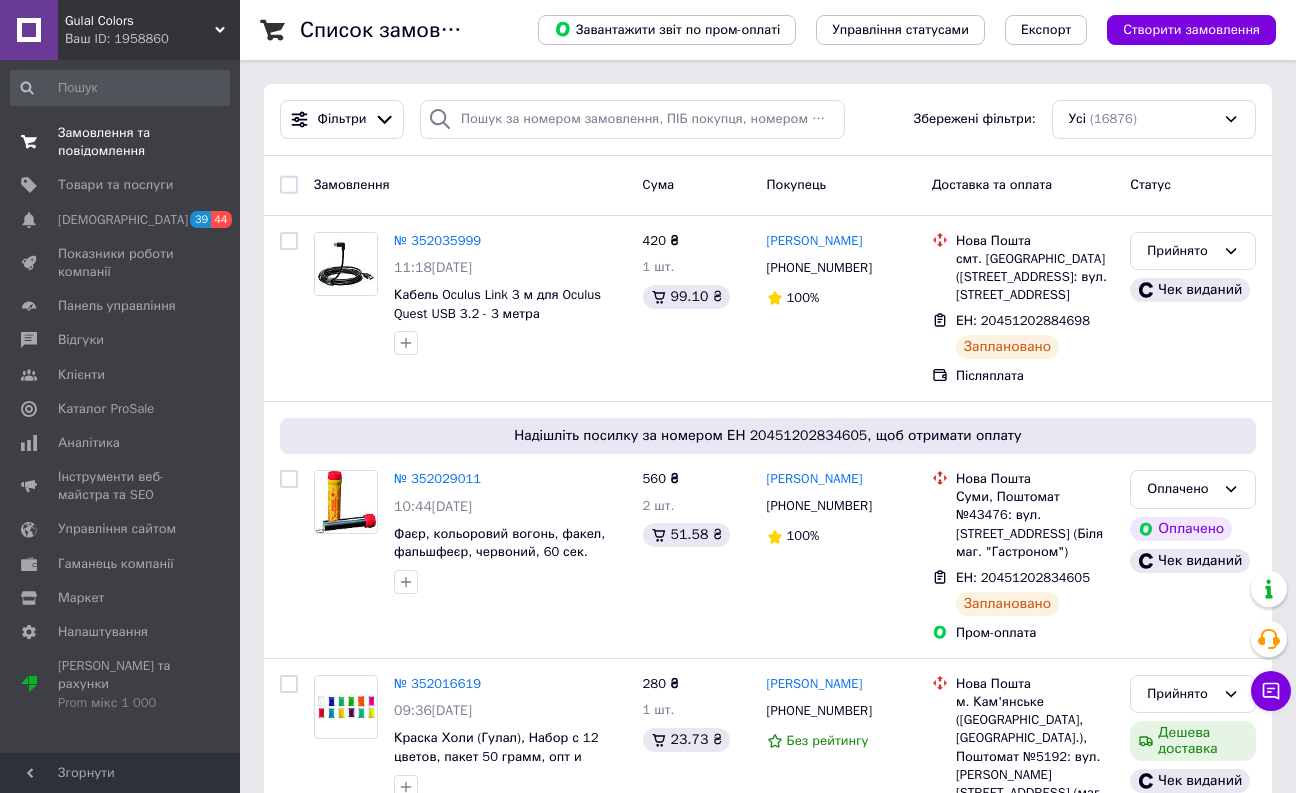click on "Замовлення та повідомлення" at bounding box center [121, 142] 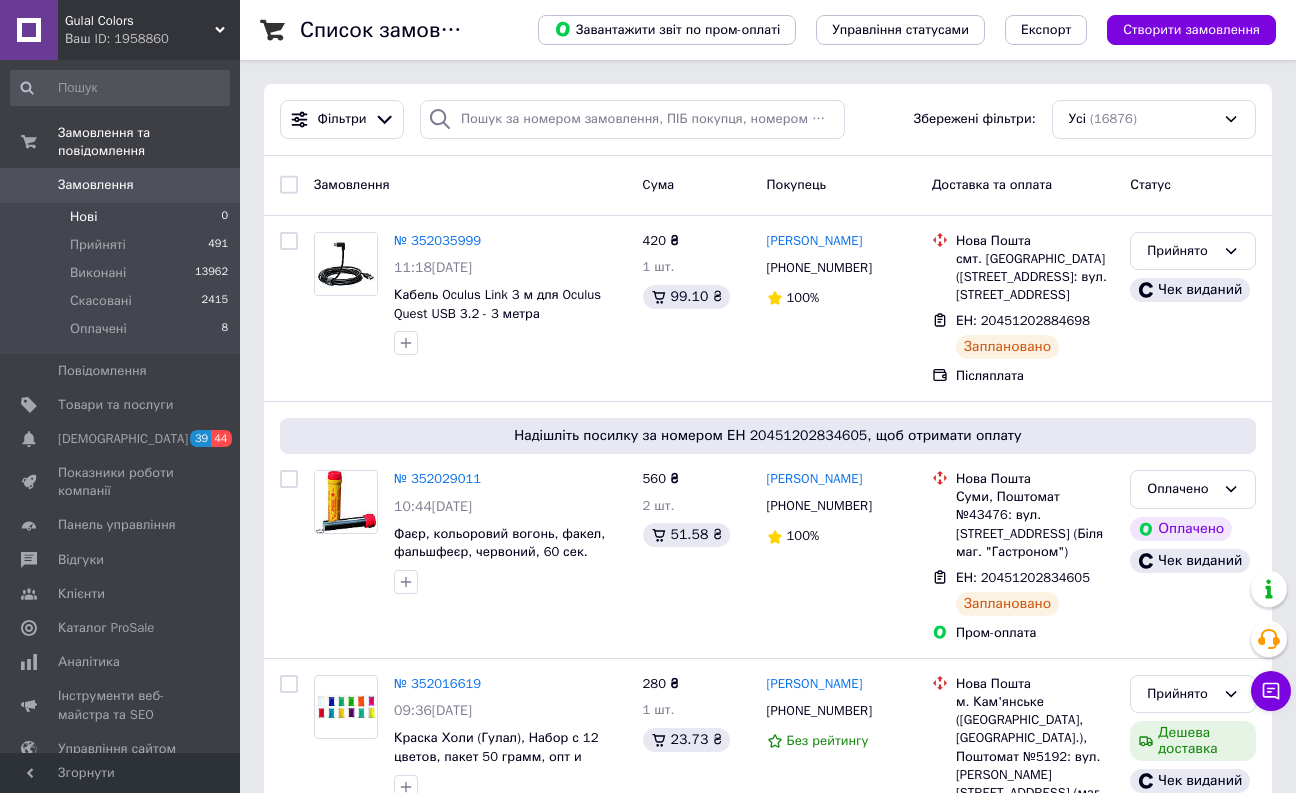 click on "Нові" at bounding box center (83, 217) 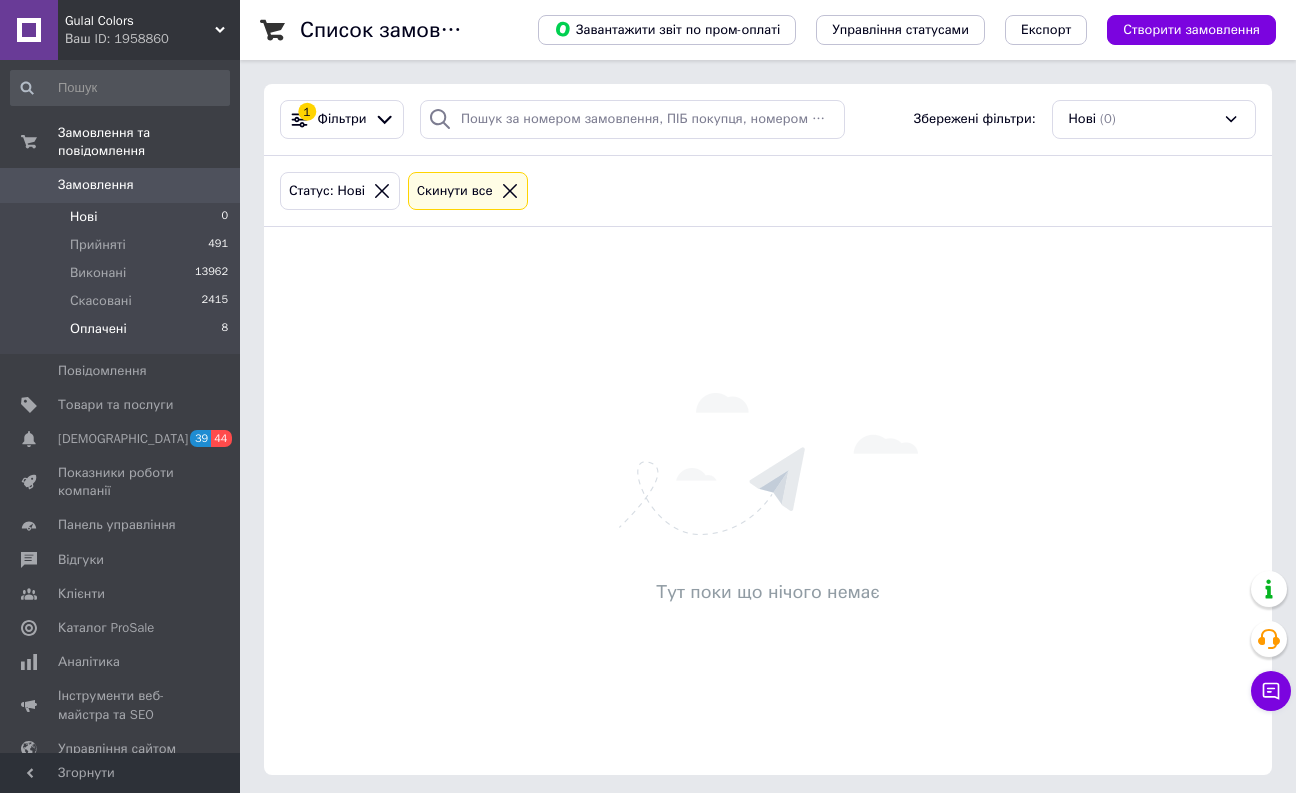 click on "Оплачені 8" at bounding box center [120, 334] 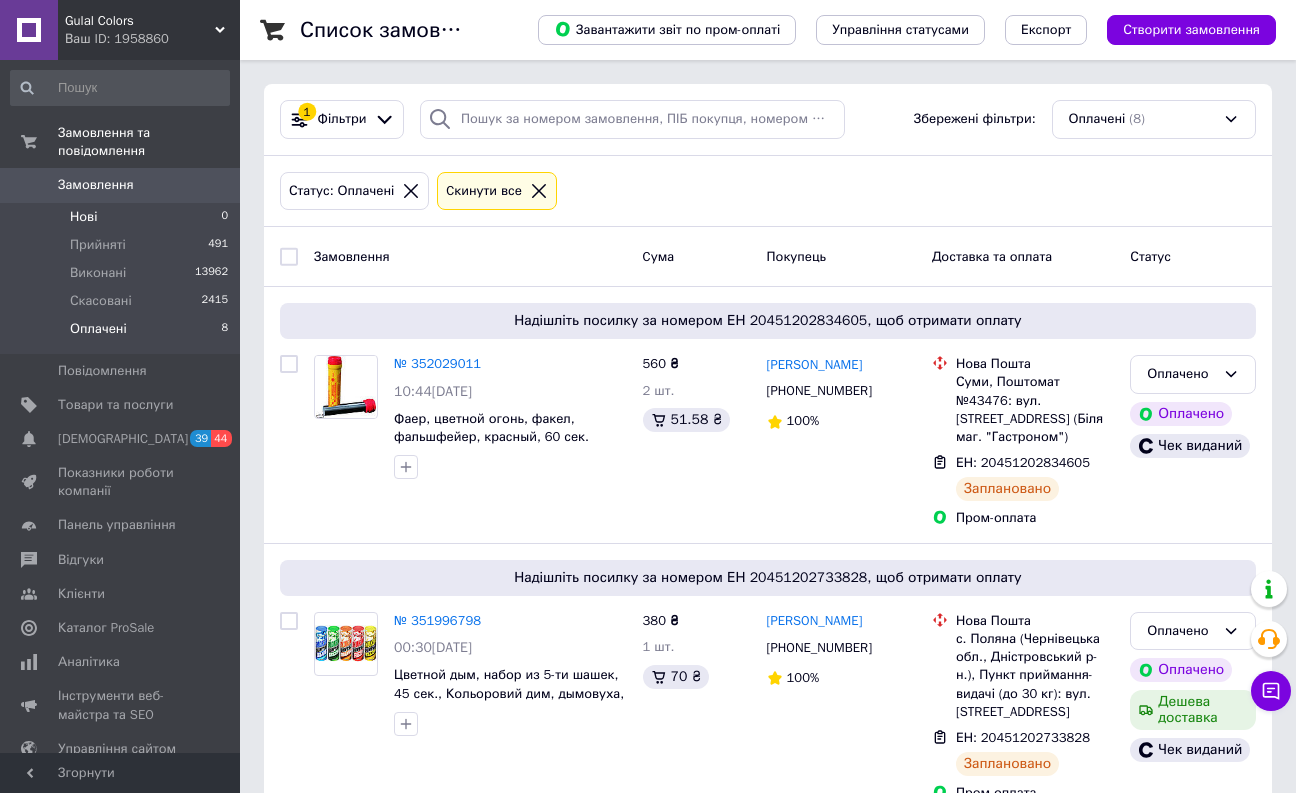 click on "Нові 0" at bounding box center (120, 217) 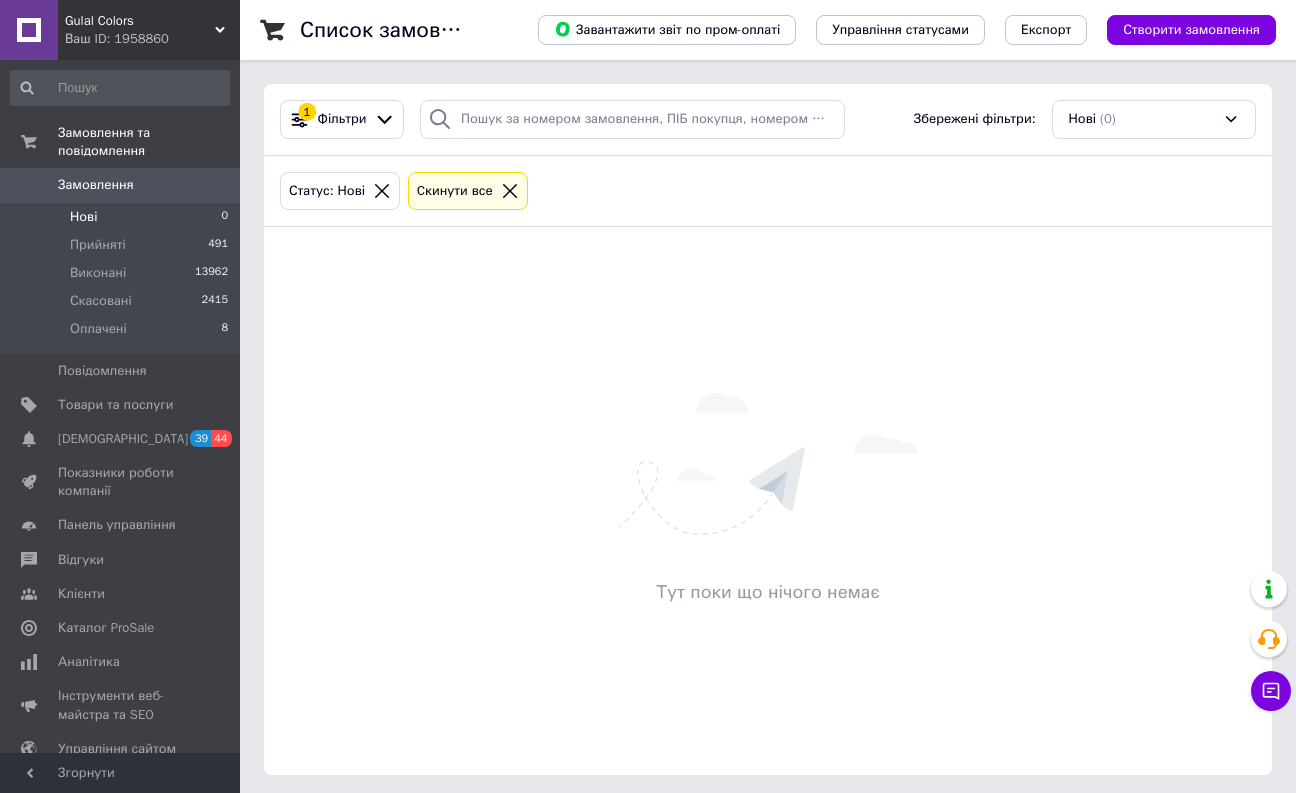 click on "Тут поки що нічого немає" at bounding box center [768, 501] 